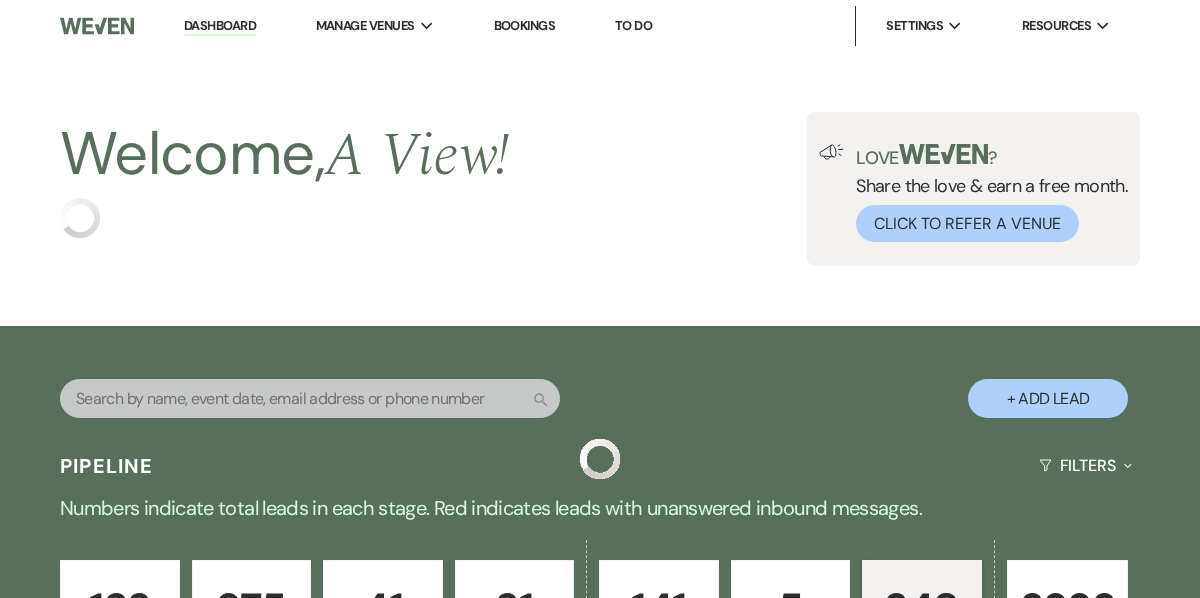 scroll, scrollTop: 0, scrollLeft: 0, axis: both 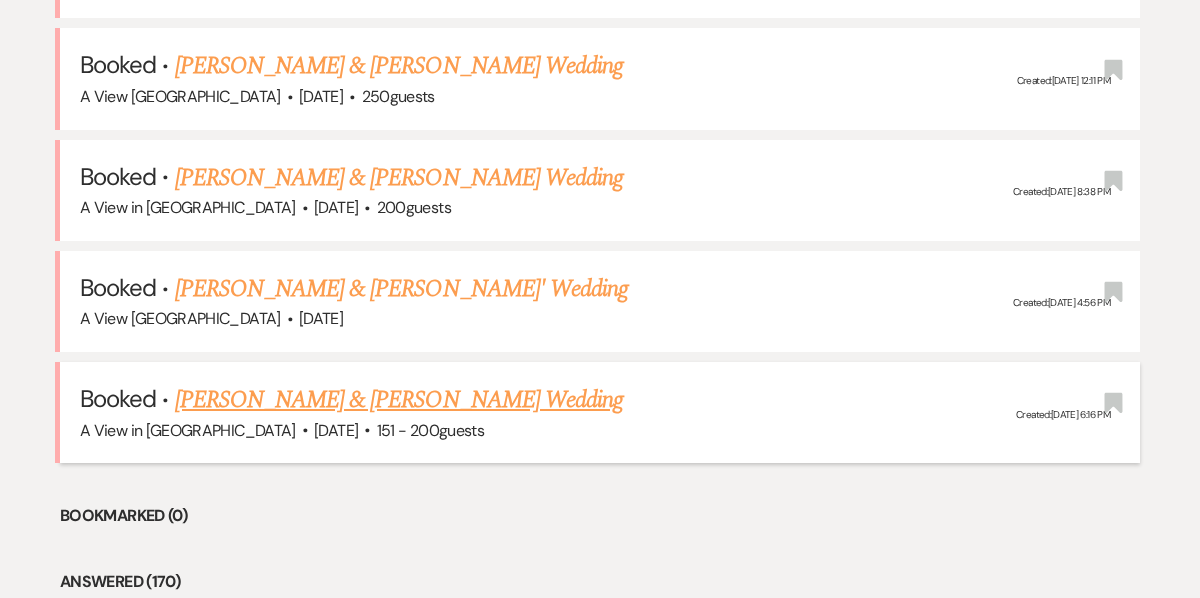 click on "[PERSON_NAME] & [PERSON_NAME] Wedding" at bounding box center [399, 400] 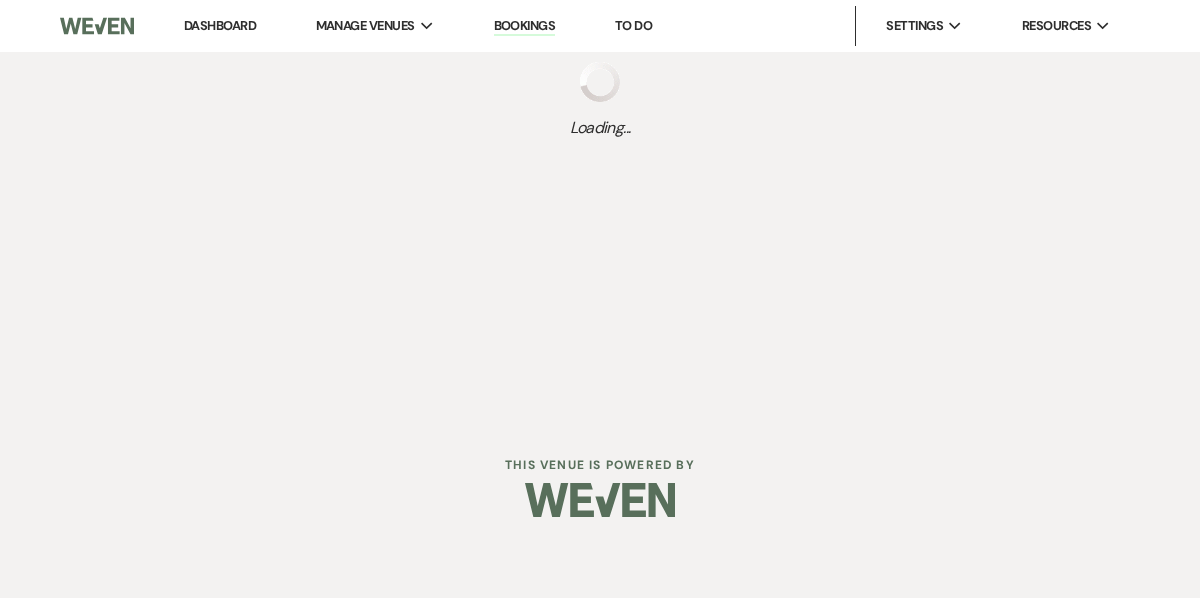 scroll, scrollTop: 0, scrollLeft: 0, axis: both 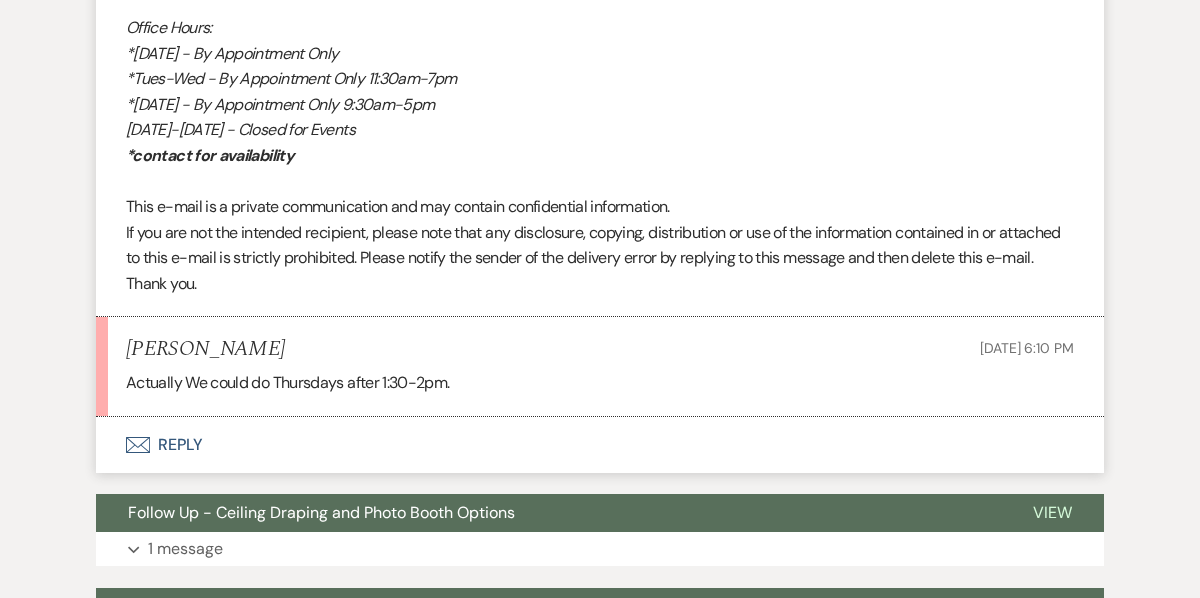 click on "Envelope Reply" at bounding box center (600, 445) 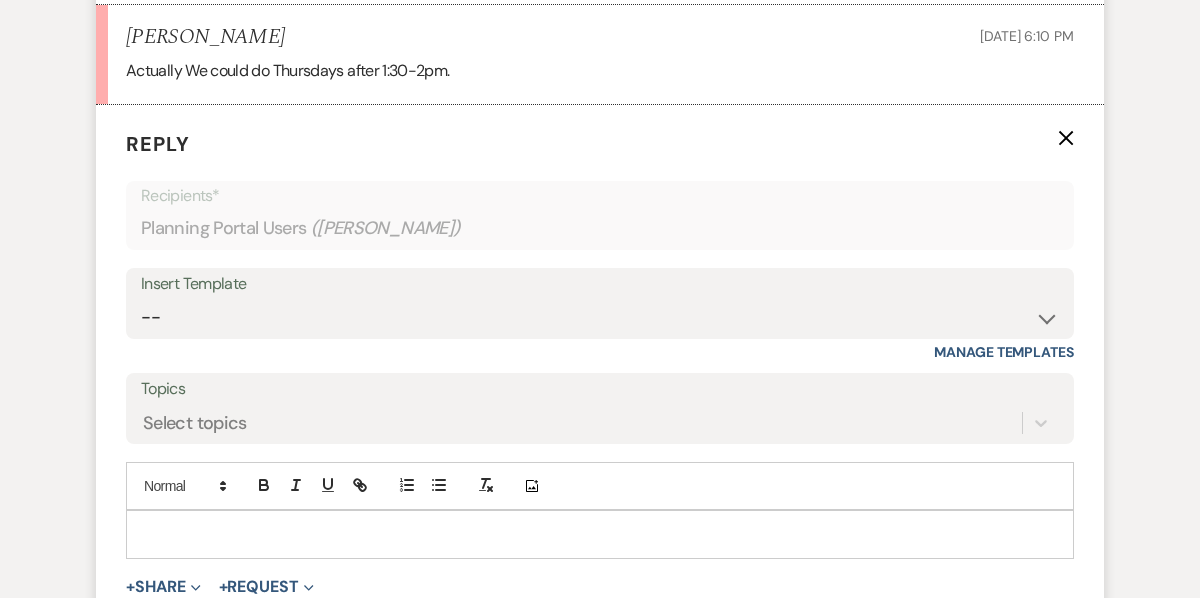 scroll, scrollTop: 4026, scrollLeft: 0, axis: vertical 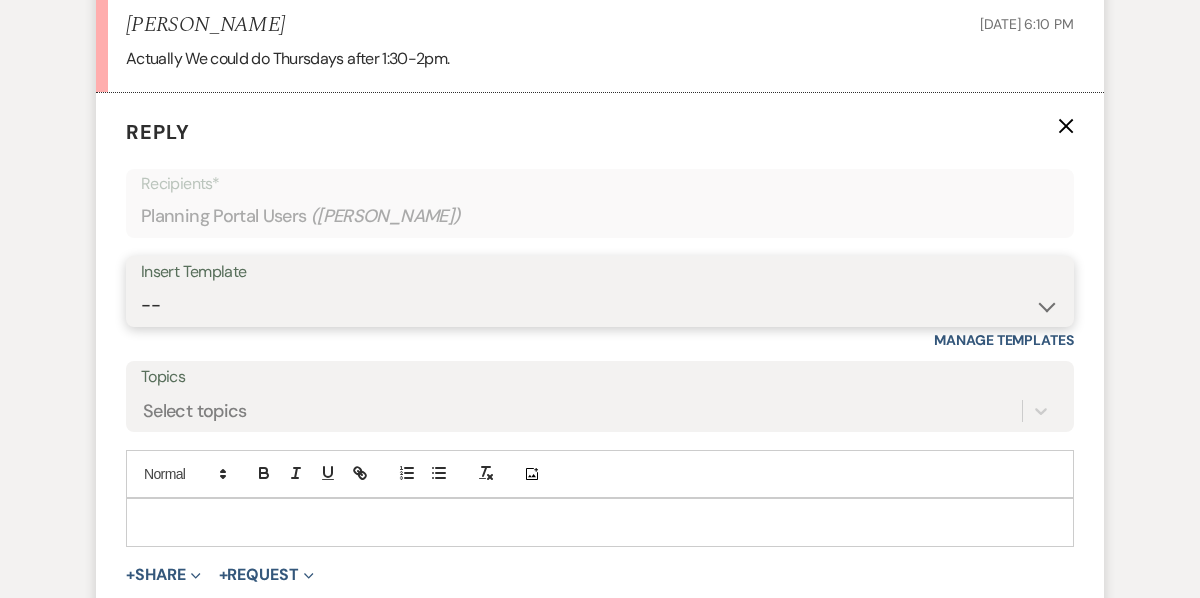 click on "-- Tour Confirmation Contract (Pre-Booked Leads) Out of office Inquiry Email All 3 Venues Inquiry Welcome Email Initial Inquiry Follow Up Say YES to the Venue!  Britney Tour Follow Up - A Special Note from A View  Lindsay Signature Pharna Signature Pharna  Brochure Download Follow Up A View on State - Drop Box 12 Month Payment & Optional Meeting - Delaney 8 Month Meeting - Delaney 12 M Payment - PC 8 M Meeting - PC 3 M - PC Final - PC Post Final  - PC Delaney Payments - DB Del & PC  Brit Signature LL Signature Lead Follow Up 2nd Lead Follow Up Kristen" at bounding box center (600, 305) 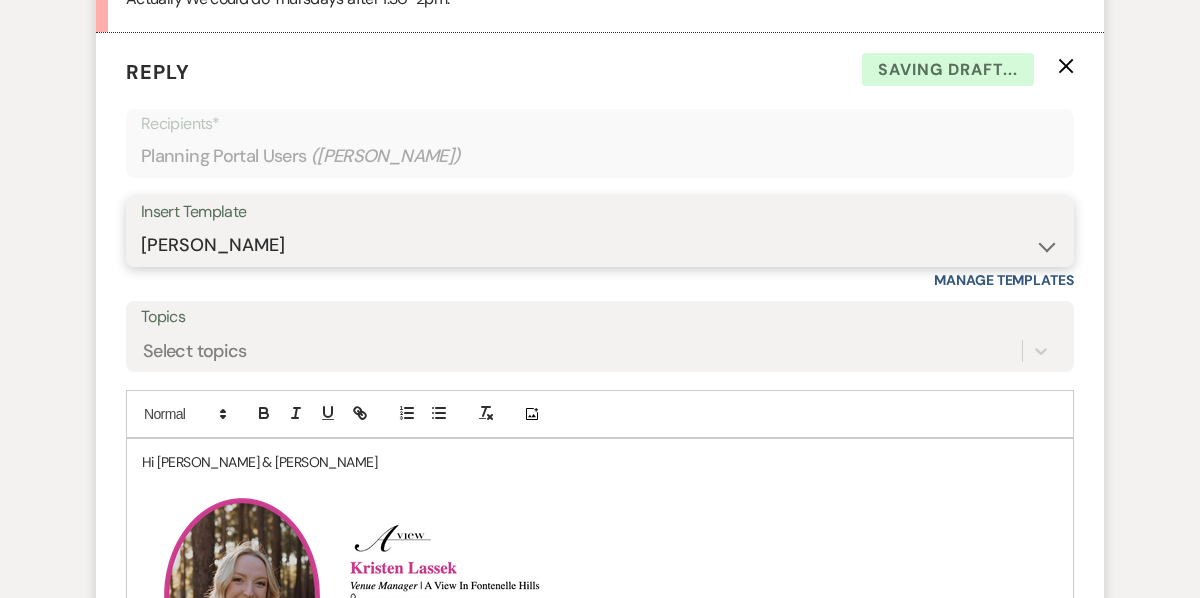 scroll, scrollTop: 4087, scrollLeft: 0, axis: vertical 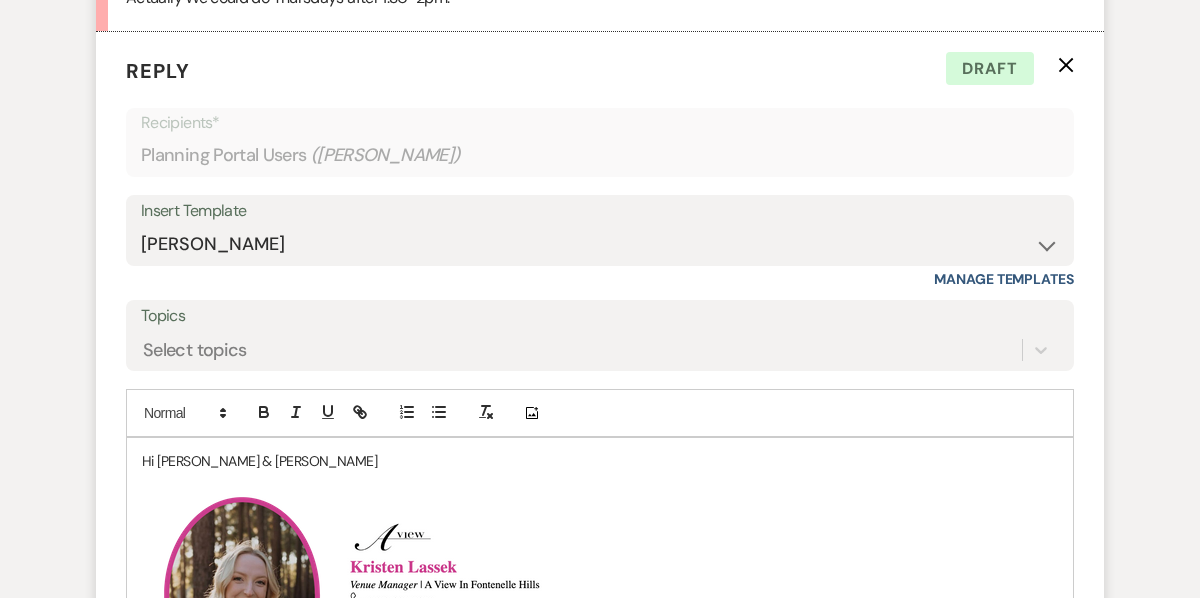 click on "Hi Zoey & Daniel" at bounding box center [600, 461] 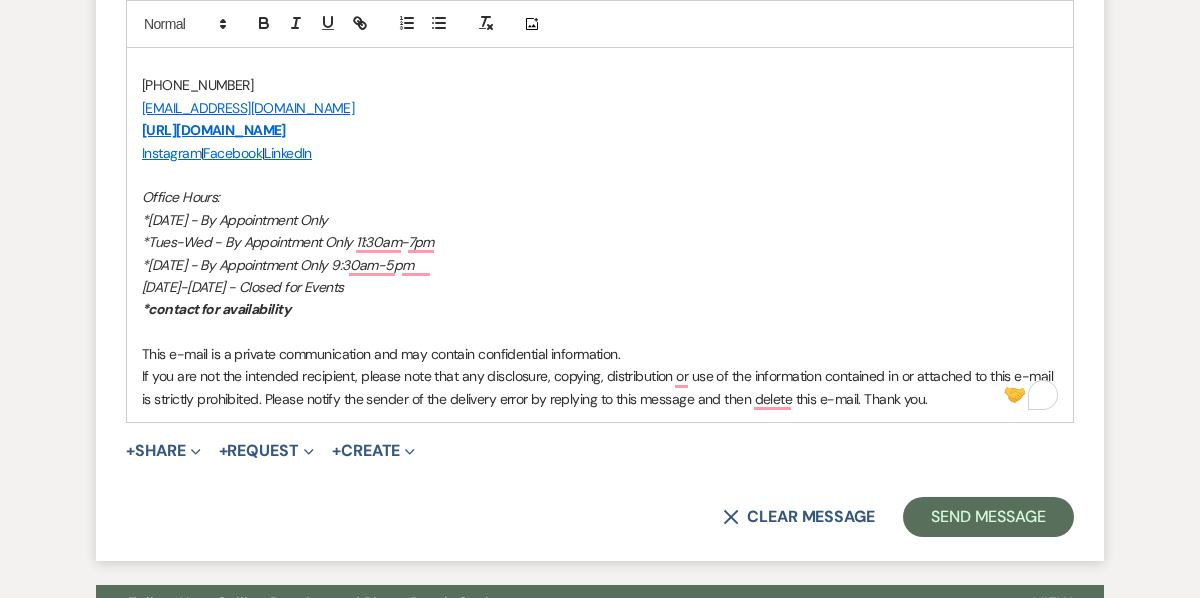 scroll, scrollTop: 4843, scrollLeft: 0, axis: vertical 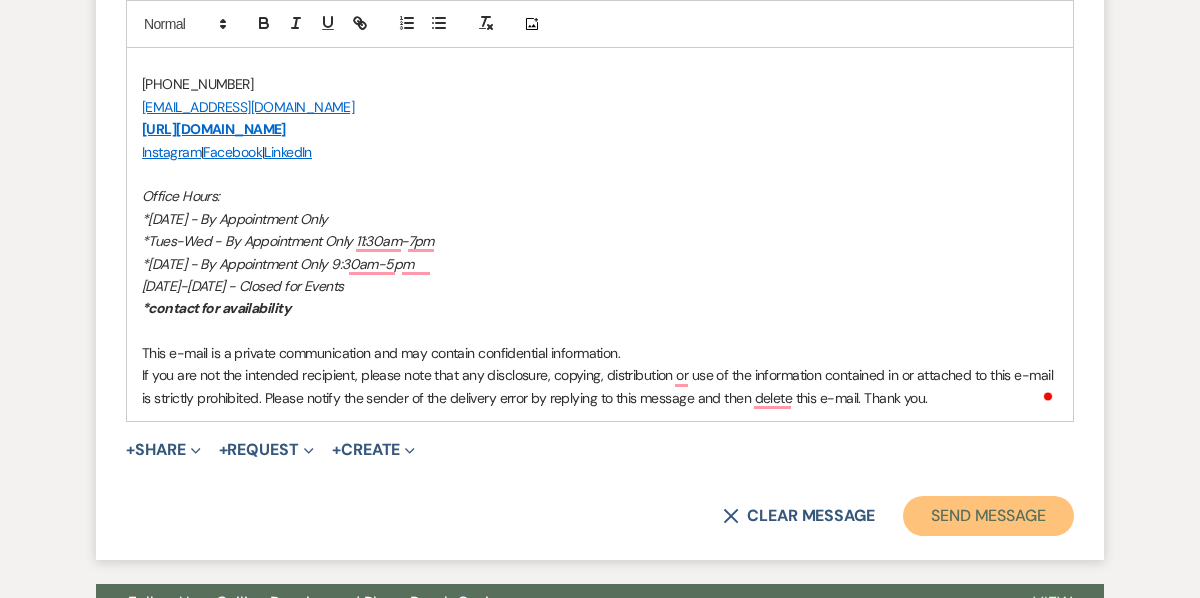 click on "Send Message" at bounding box center [988, 516] 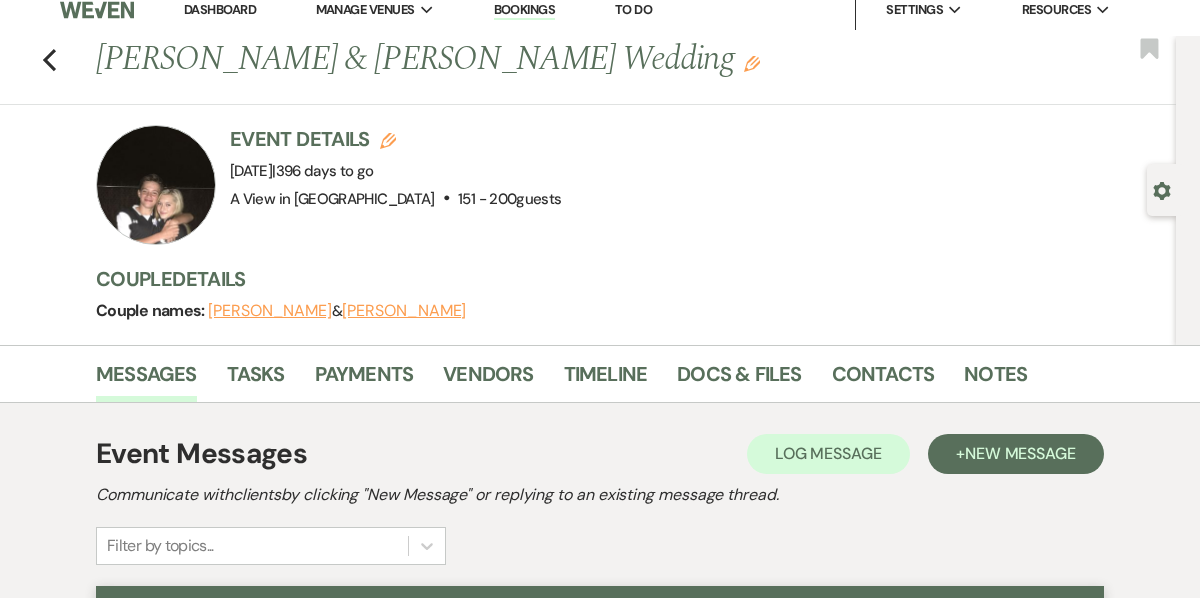 scroll, scrollTop: 11, scrollLeft: 0, axis: vertical 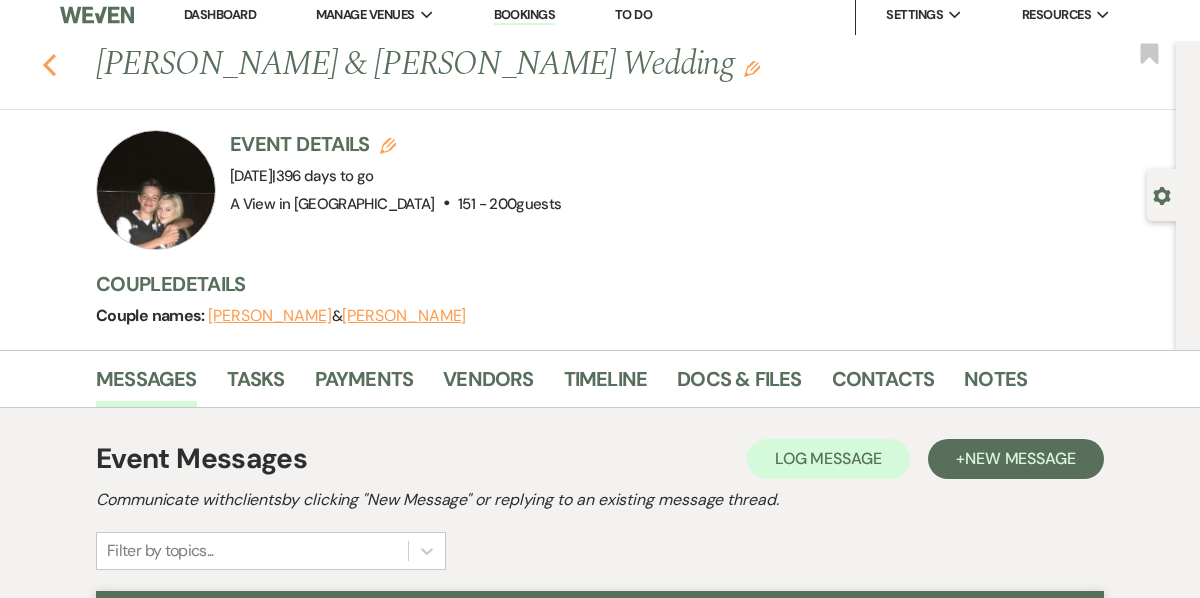 click on "Previous" 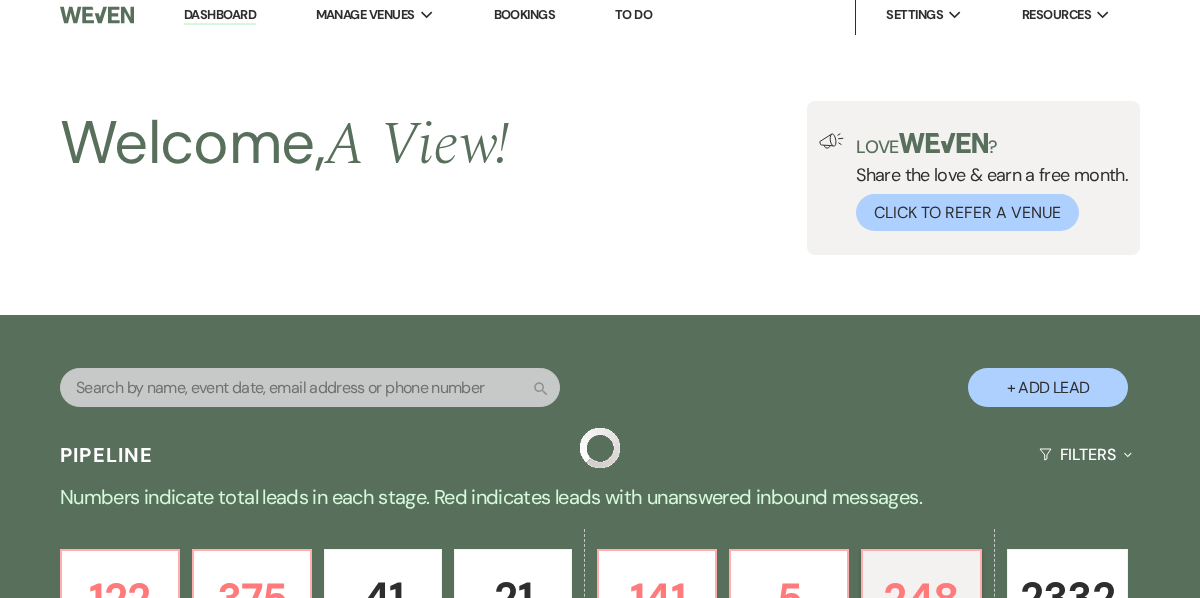 scroll, scrollTop: 1180, scrollLeft: 0, axis: vertical 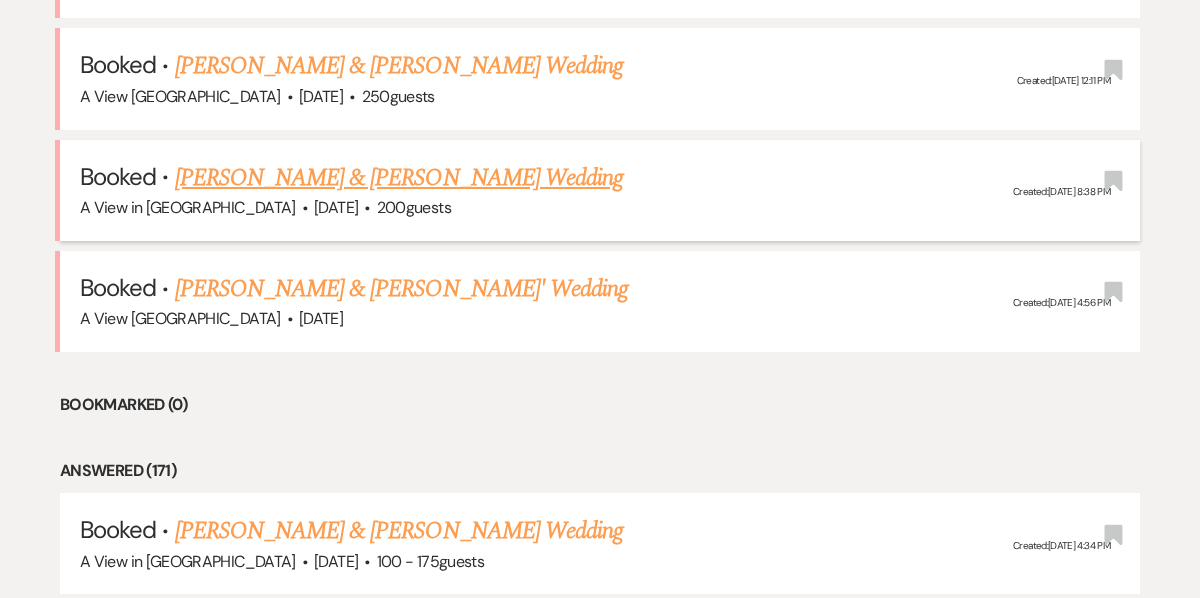 click on "[PERSON_NAME] & [PERSON_NAME] Wedding" at bounding box center (399, 178) 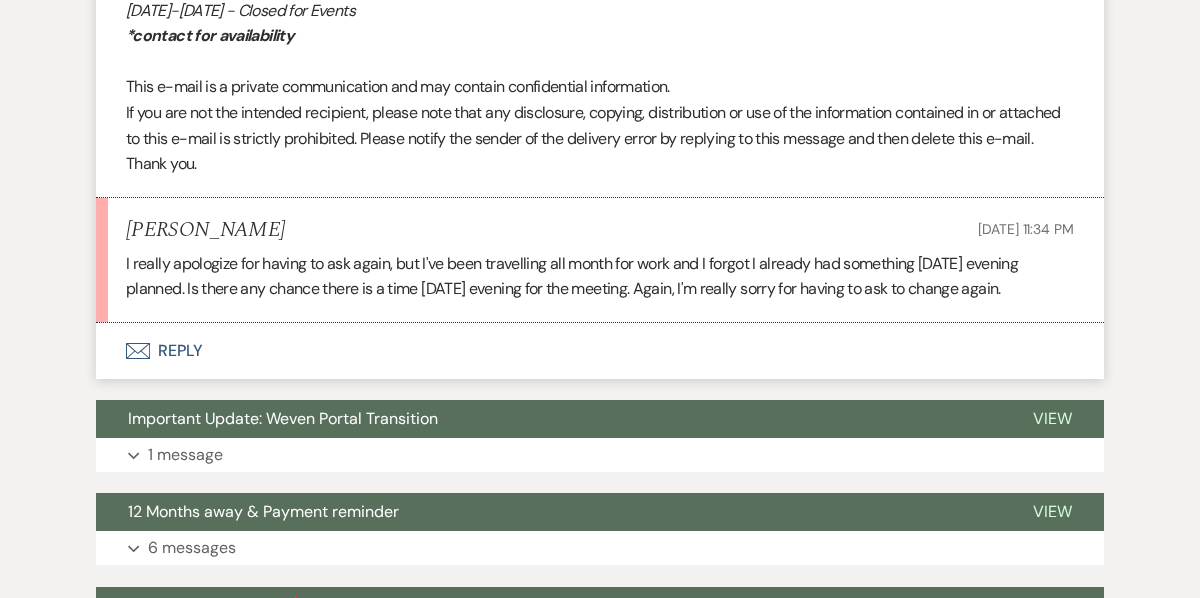 scroll, scrollTop: 3394, scrollLeft: 0, axis: vertical 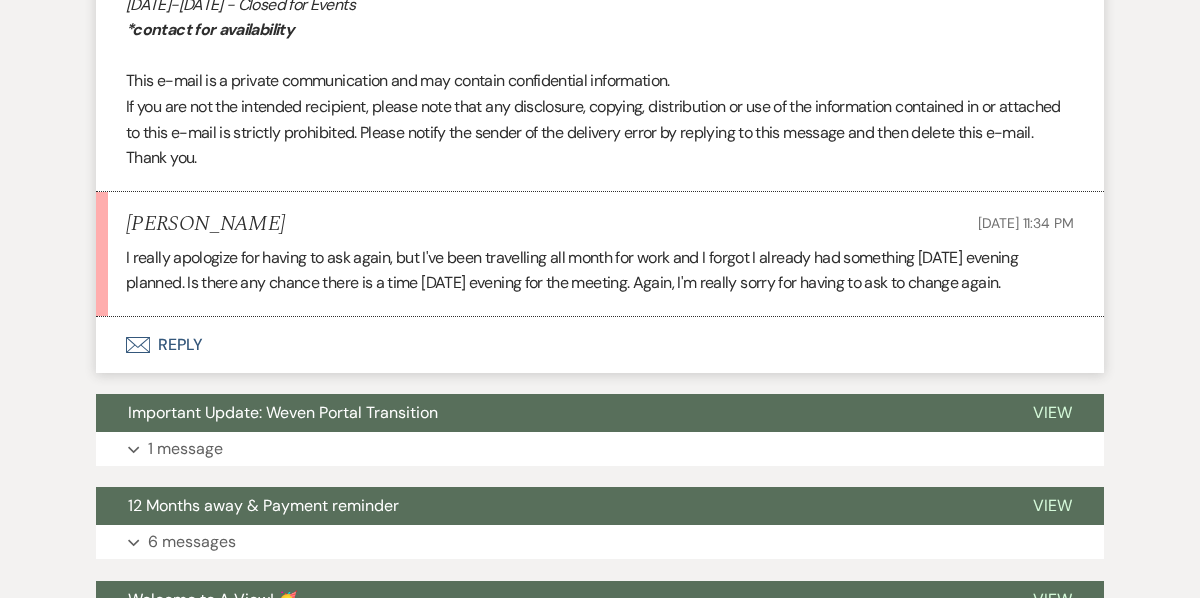 click on "Envelope Reply" at bounding box center (600, 345) 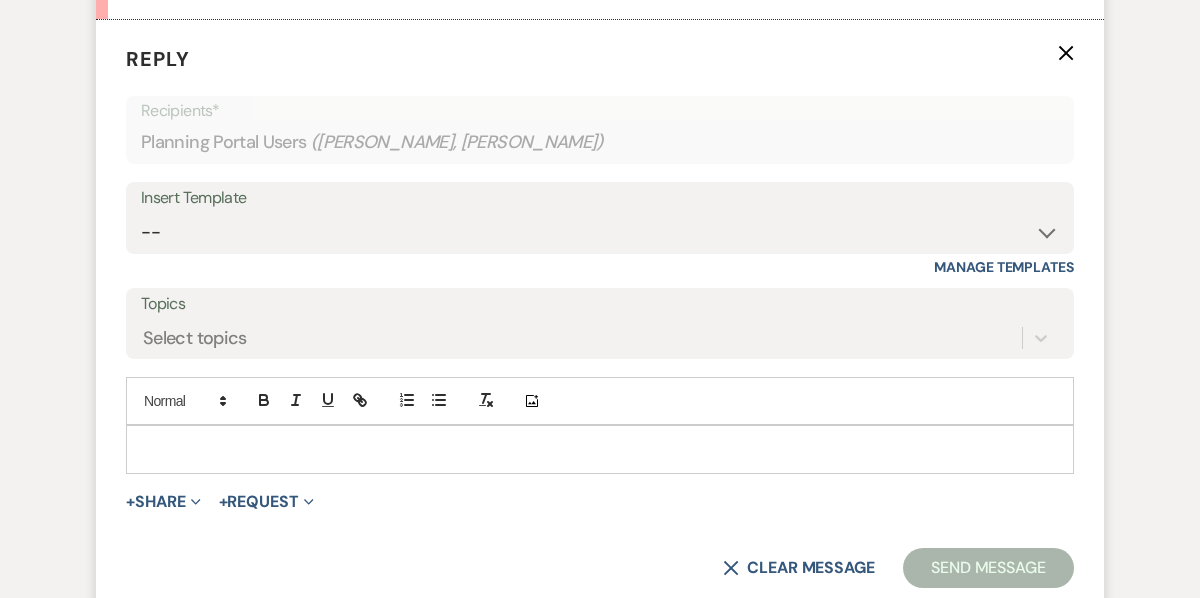 scroll, scrollTop: 3708, scrollLeft: 0, axis: vertical 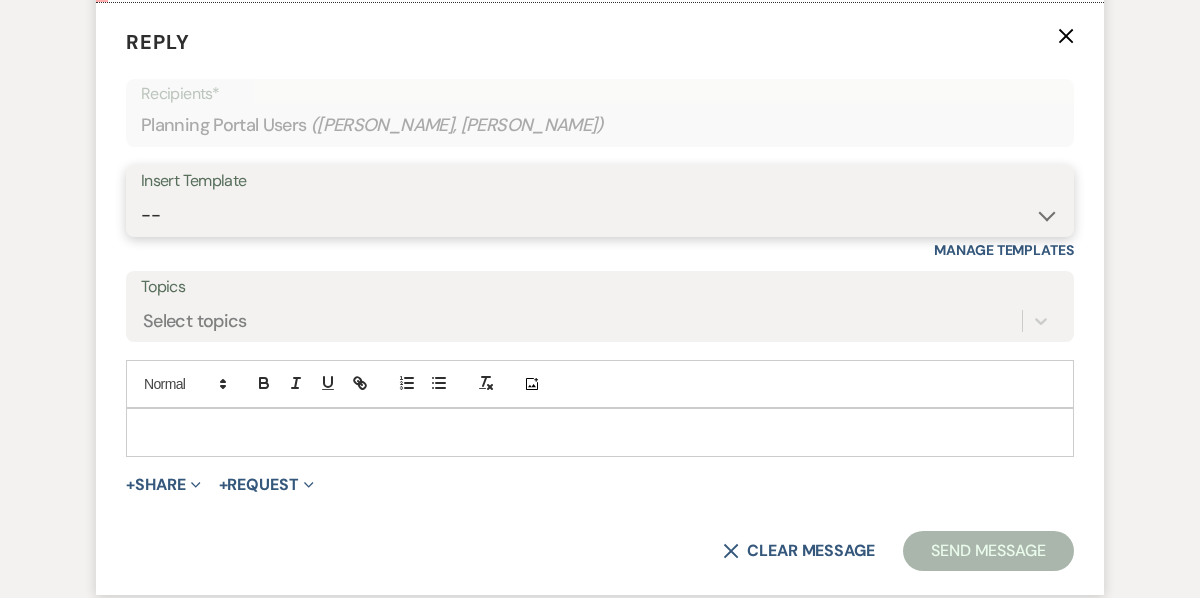 click on "-- Tour Confirmation Contract (Pre-Booked Leads) Out of office Inquiry Email All 3 Venues Inquiry Welcome Email Initial Inquiry Follow Up Say YES to the Venue!  Britney Tour Follow Up - A Special Note from A View  Lindsay Signature Pharna Signature Pharna  Brochure Download Follow Up A View on State - Drop Box 12 Month Payment & Optional Meeting - Delaney 8 Month Meeting - Delaney 12 M Payment - PC 8 M Meeting - PC 3 M - PC Final - PC Post Final  - PC Delaney Payments - DB Del & PC  Brit Signature LL Signature Lead Follow Up 2nd Lead Follow Up Kristen" at bounding box center [600, 215] 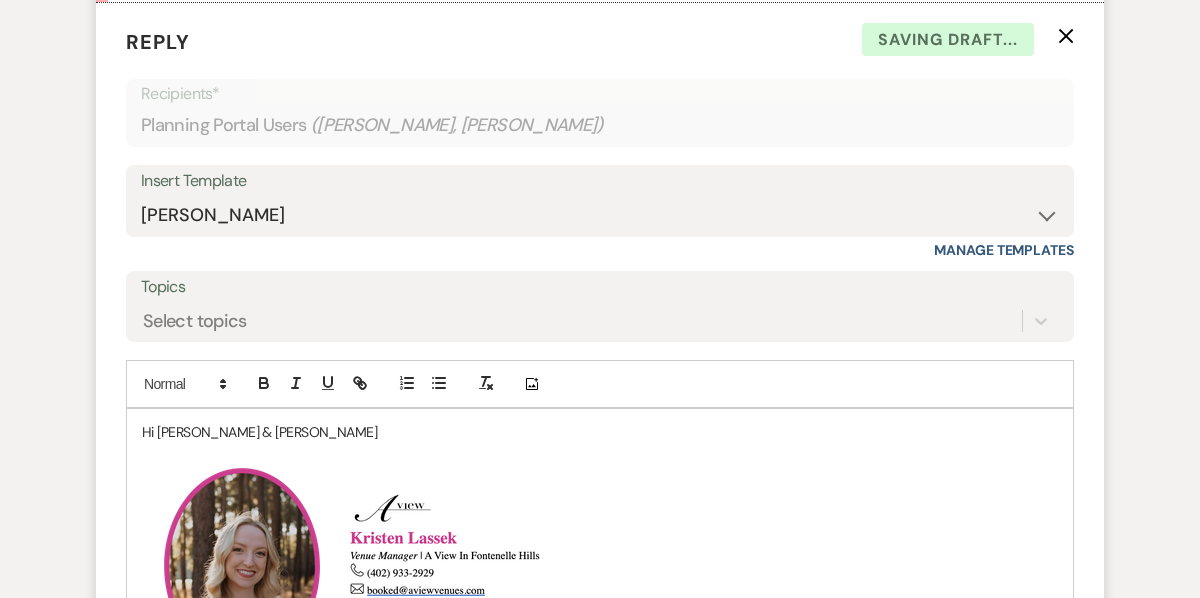 click on "Hi Dylan & Anna" at bounding box center (600, 432) 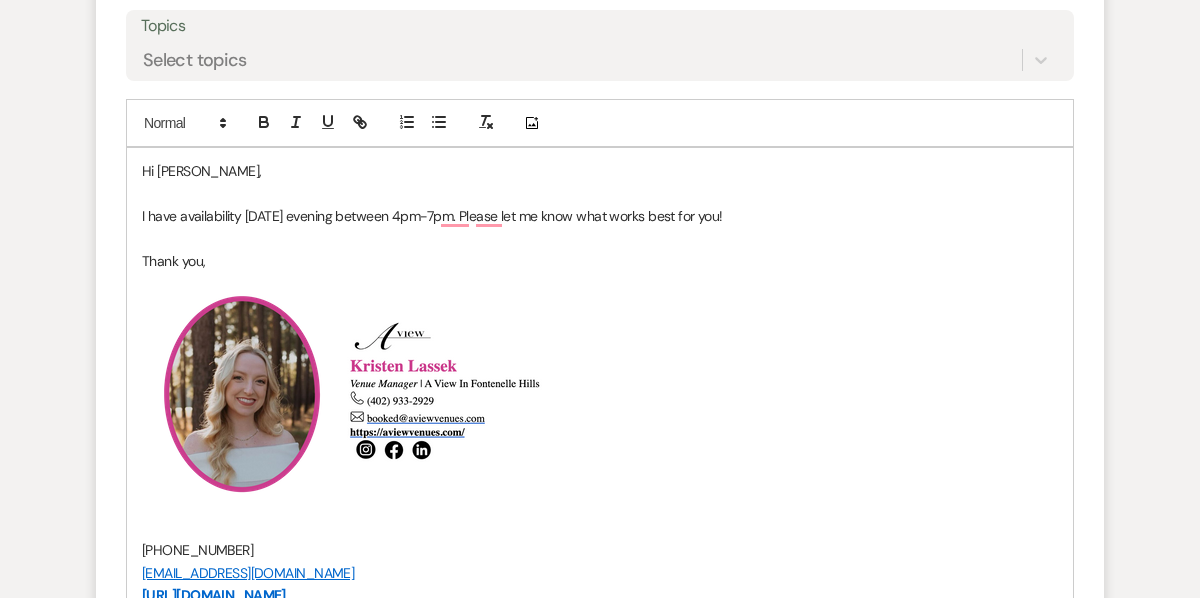 scroll, scrollTop: 3982, scrollLeft: 0, axis: vertical 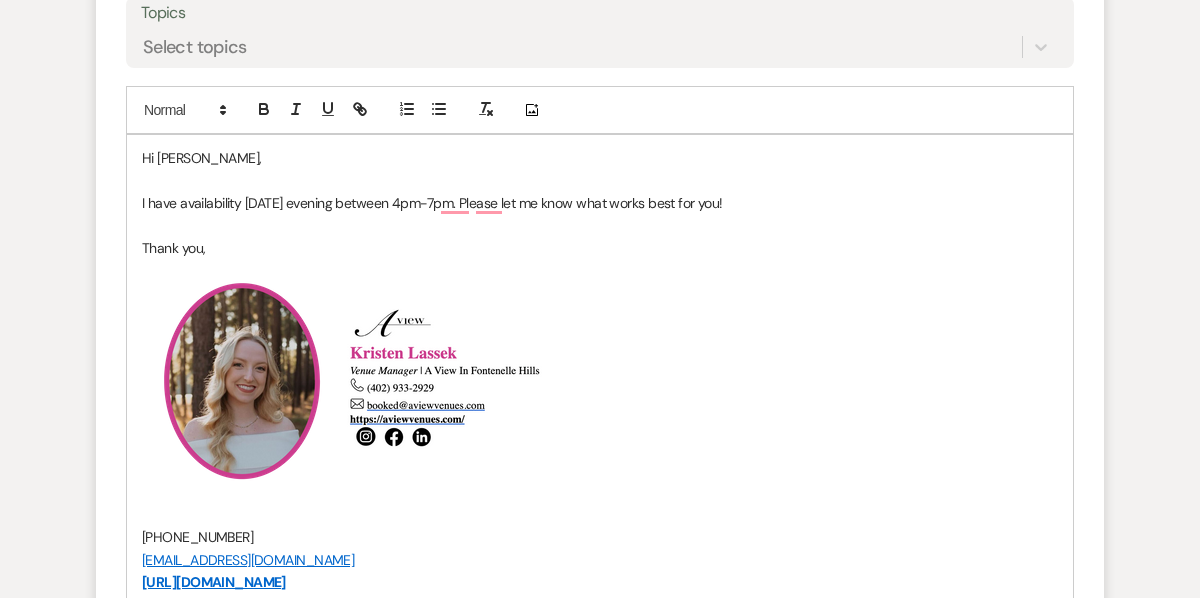 click on "I have availability on Wednesday evening between 4pm-7pm. Please let me know what works best for you!" at bounding box center (600, 203) 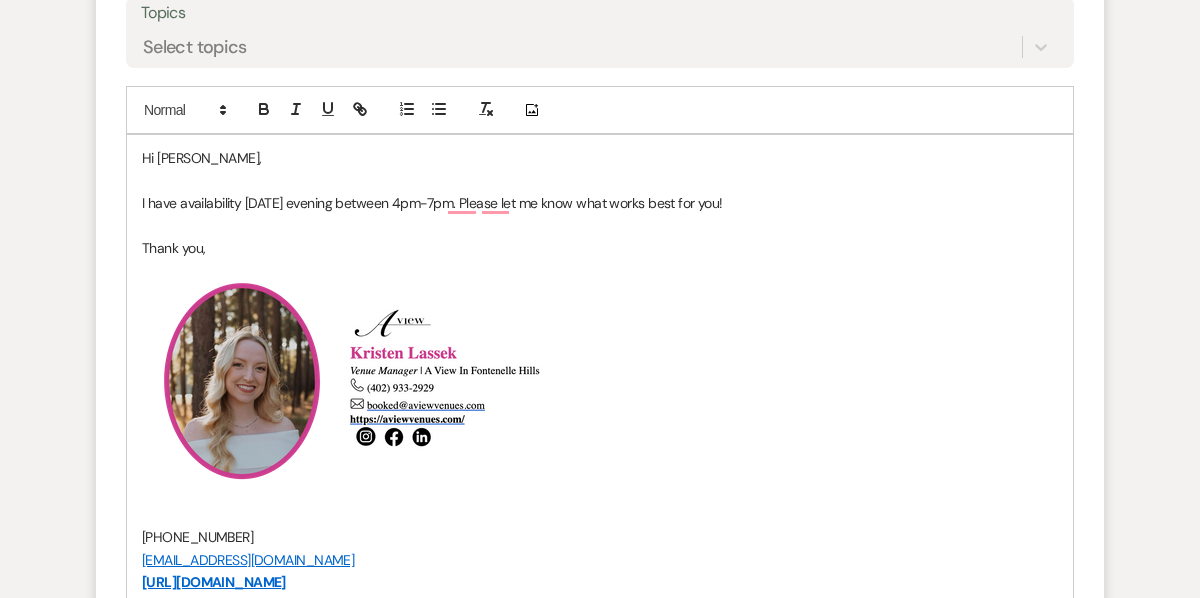 click at bounding box center [600, 270] 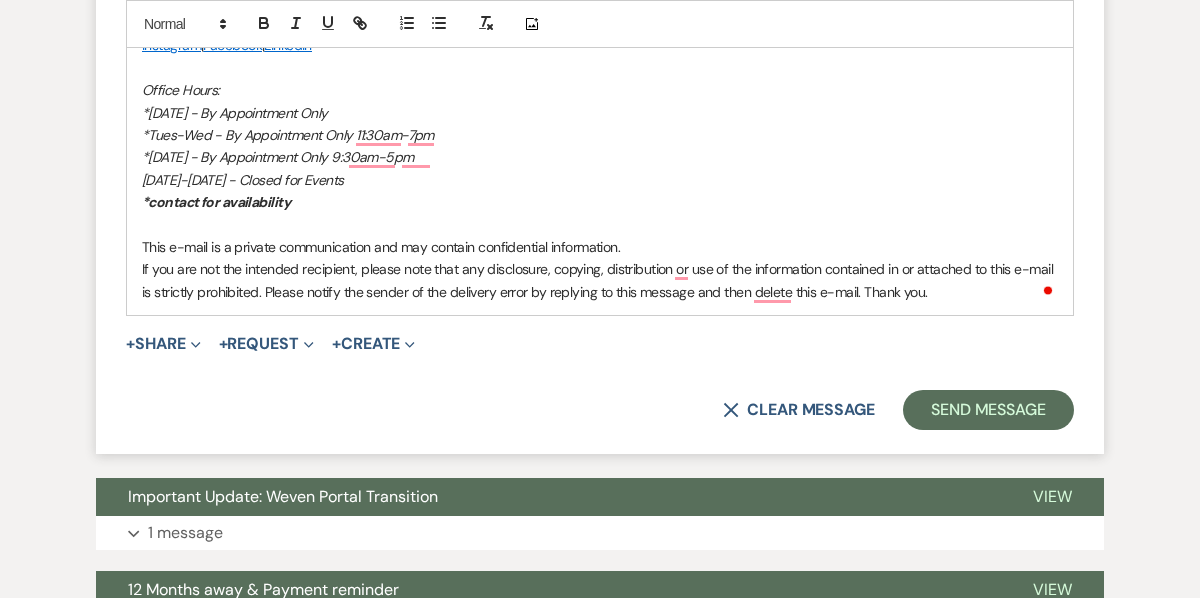 scroll, scrollTop: 4597, scrollLeft: 0, axis: vertical 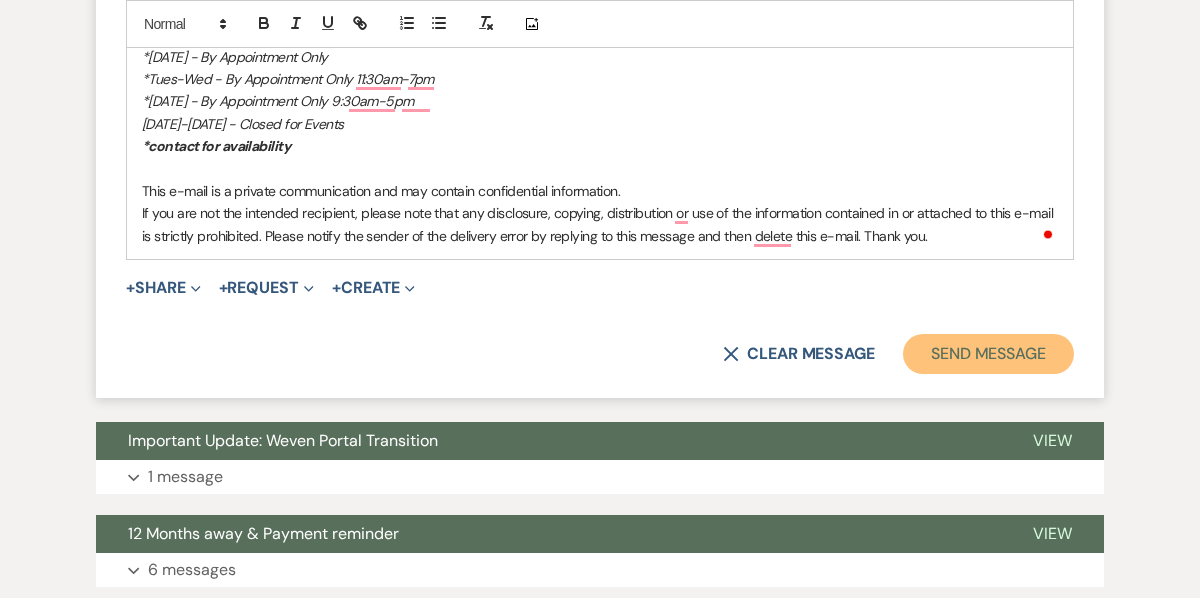 click on "Send Message" at bounding box center [988, 354] 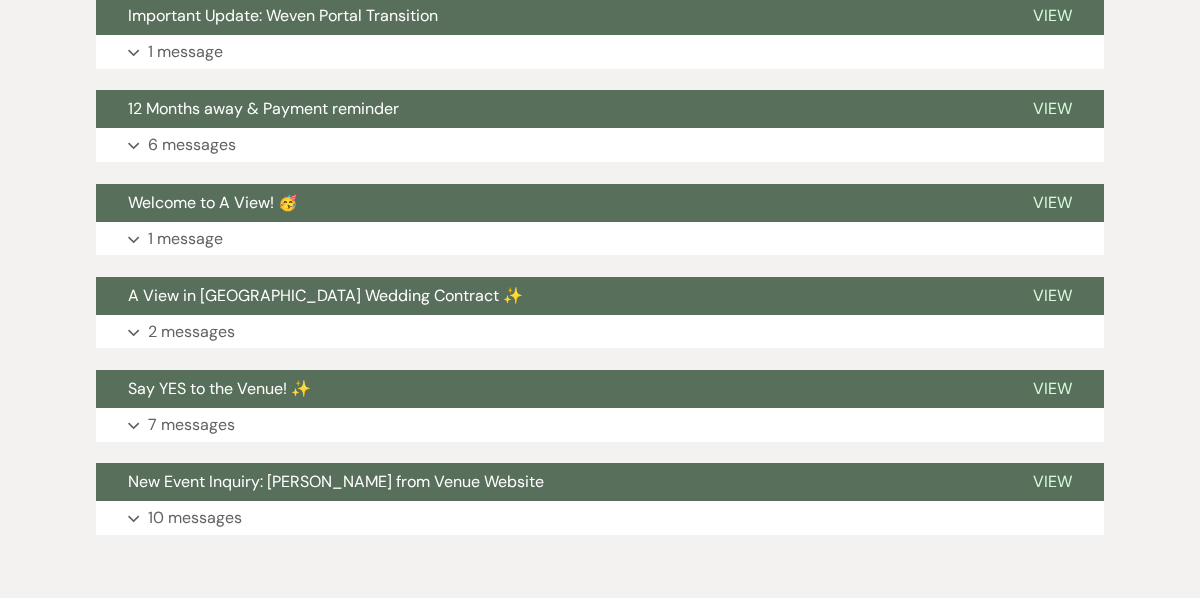 scroll, scrollTop: 4701, scrollLeft: 0, axis: vertical 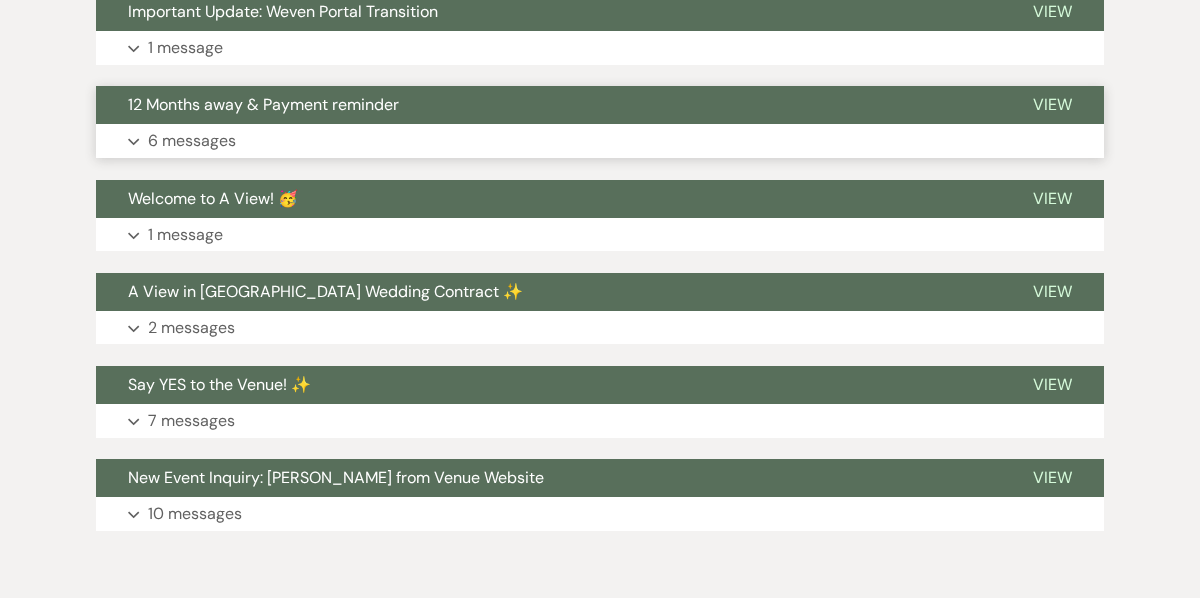 click on "12 Months away & Payment reminder" at bounding box center (548, 105) 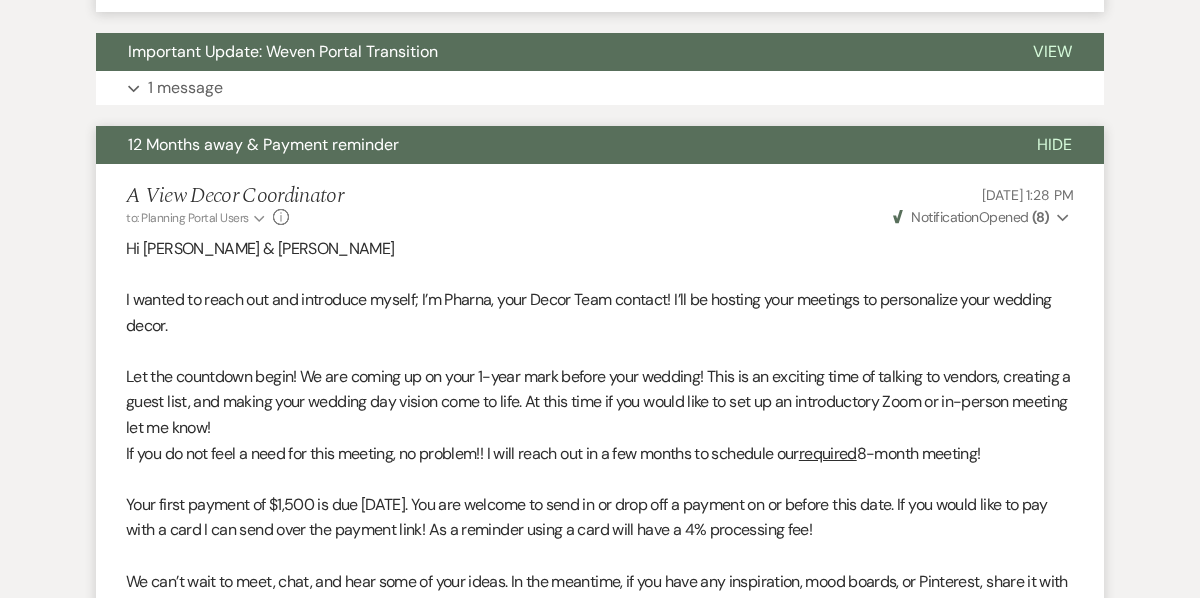 scroll, scrollTop: 4721, scrollLeft: 0, axis: vertical 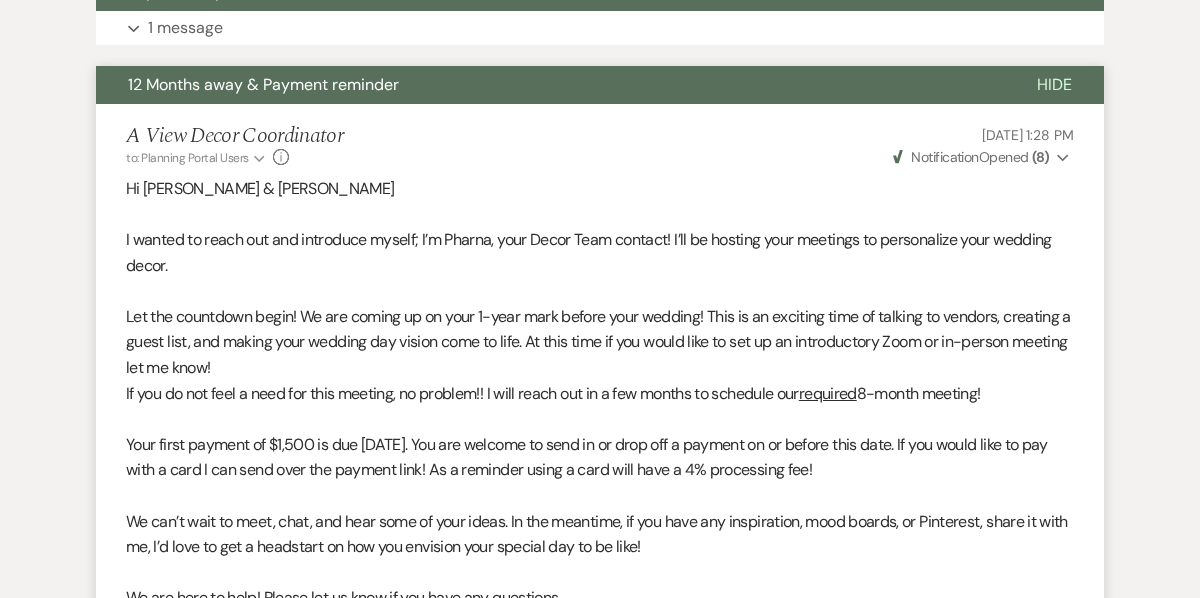 click on "12 Months away & Payment reminder" at bounding box center [550, 85] 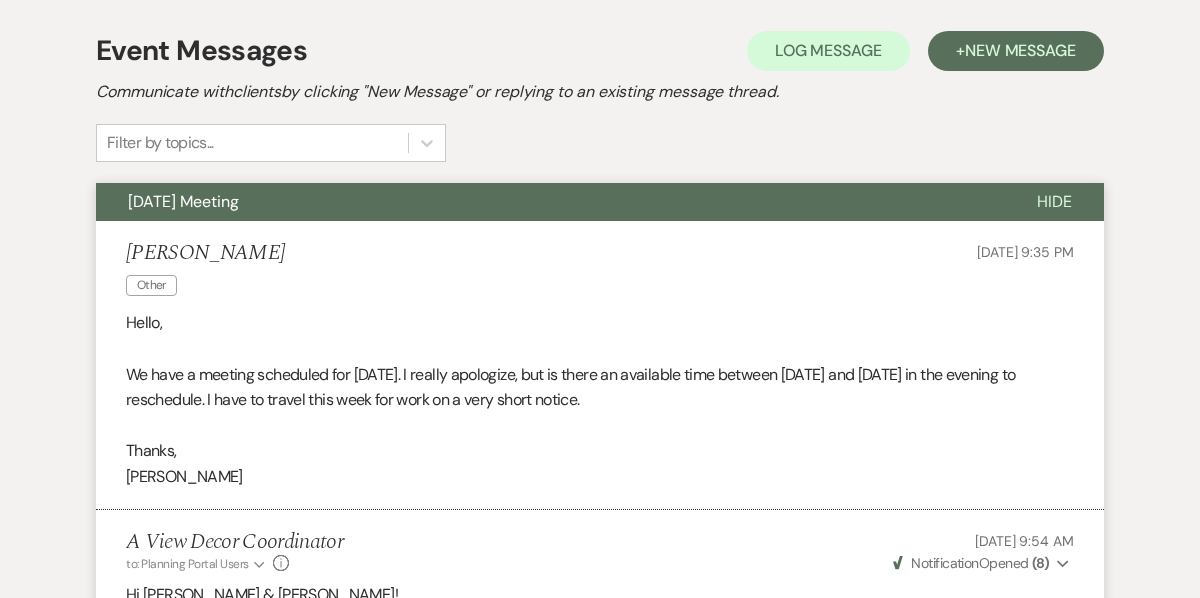 scroll, scrollTop: 0, scrollLeft: 0, axis: both 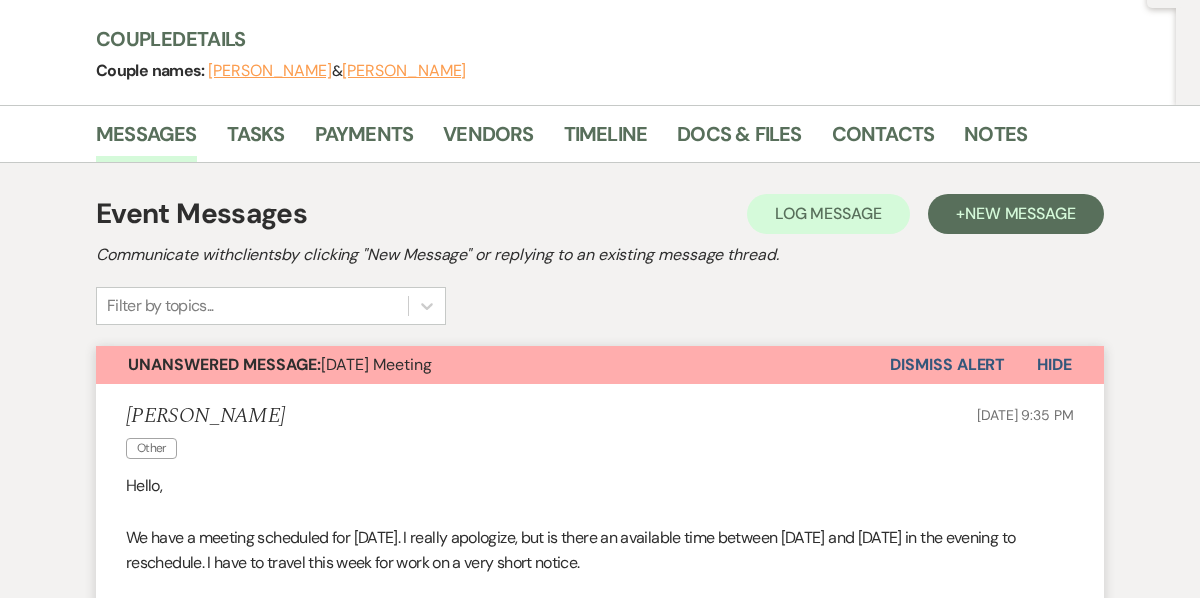 click on "Dismiss Alert" at bounding box center (947, 365) 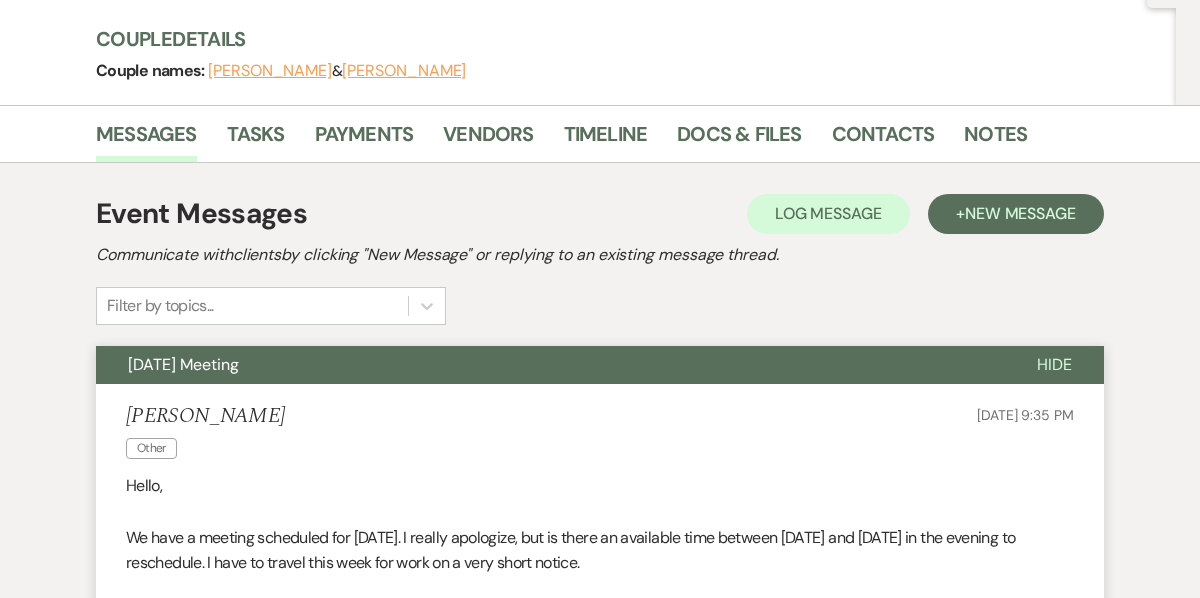 click on "July 9 Meeting" at bounding box center [550, 365] 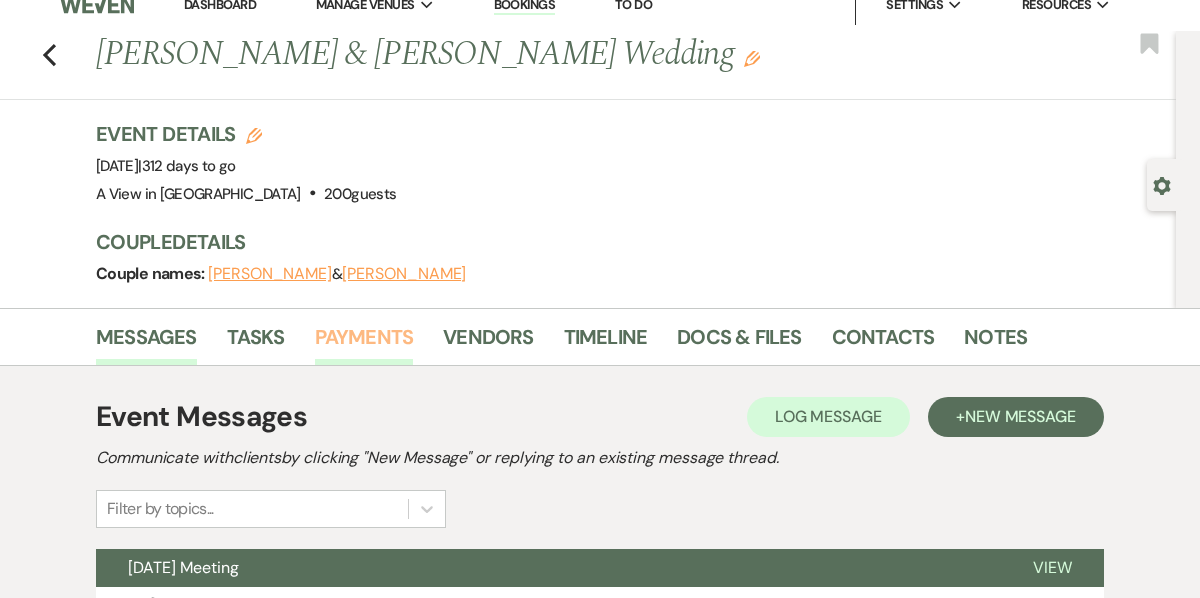scroll, scrollTop: 0, scrollLeft: 0, axis: both 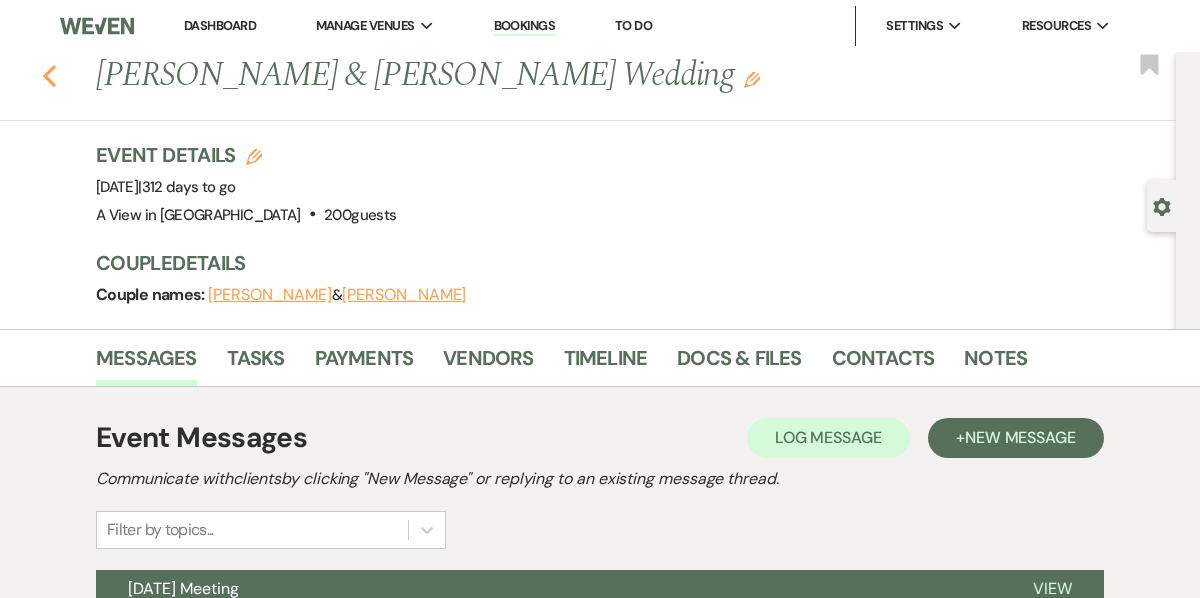 click on "Previous" 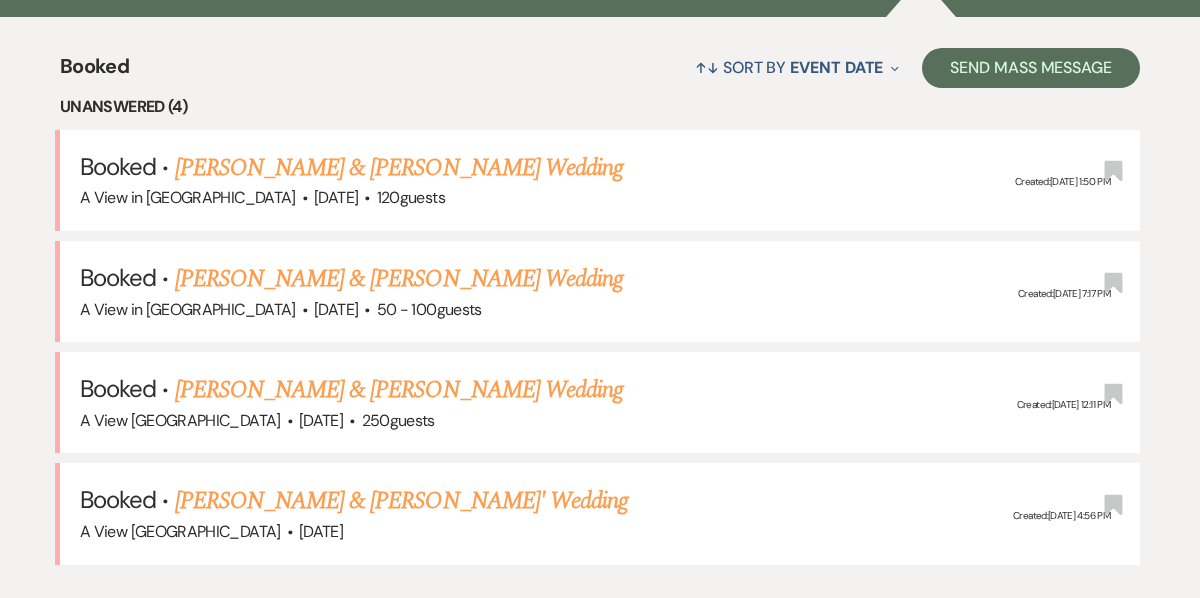 scroll, scrollTop: 753, scrollLeft: 0, axis: vertical 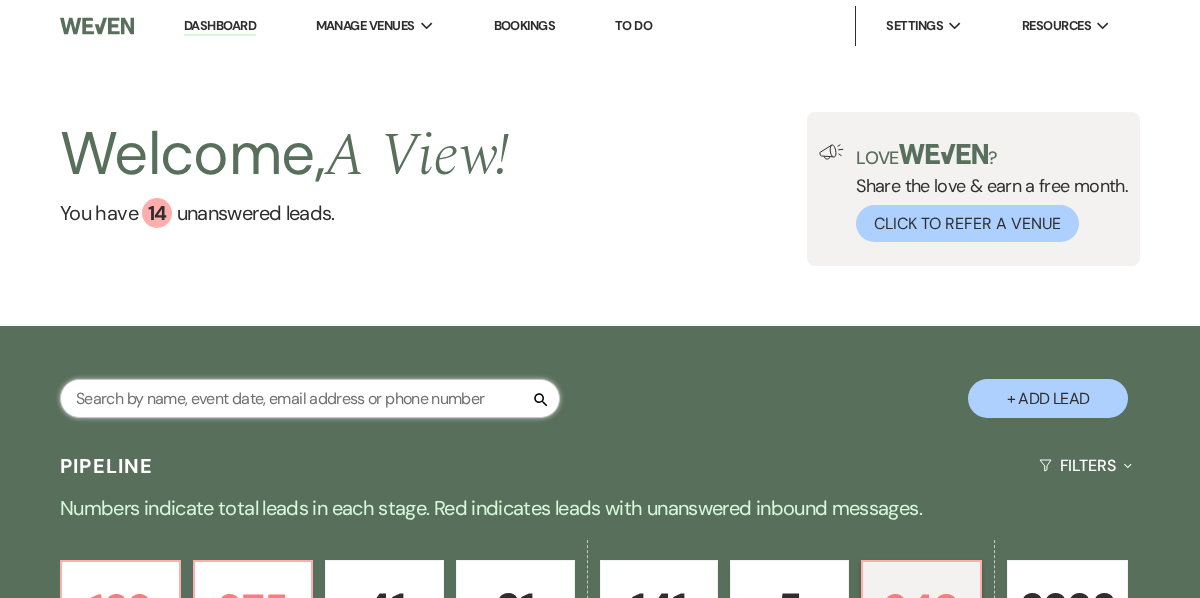 click at bounding box center (310, 398) 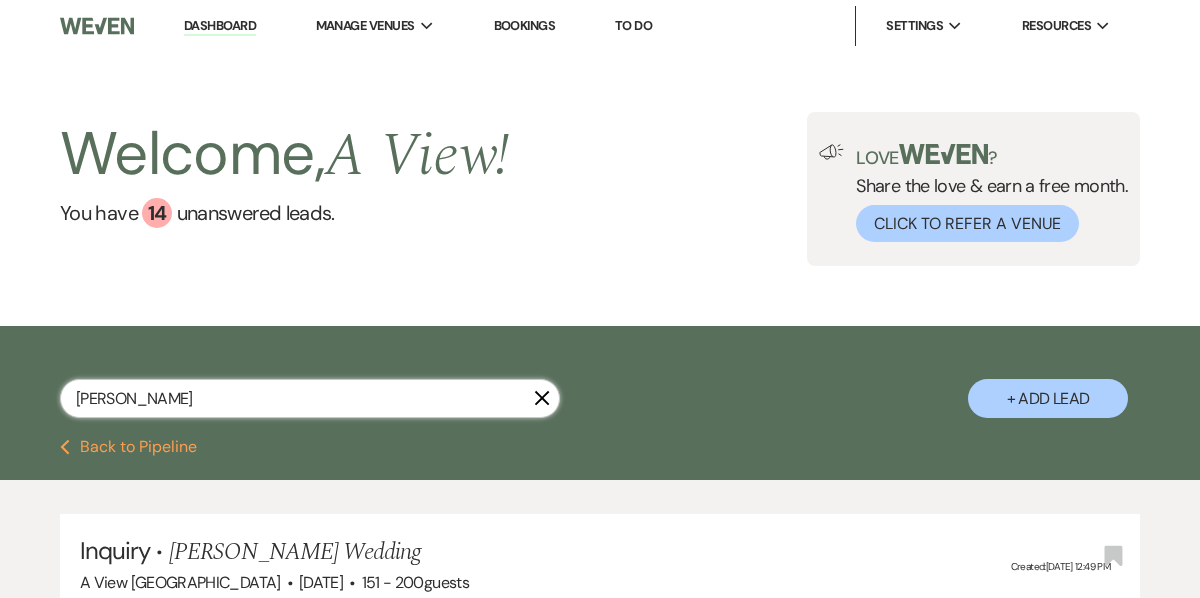 type on "[PERSON_NAME]" 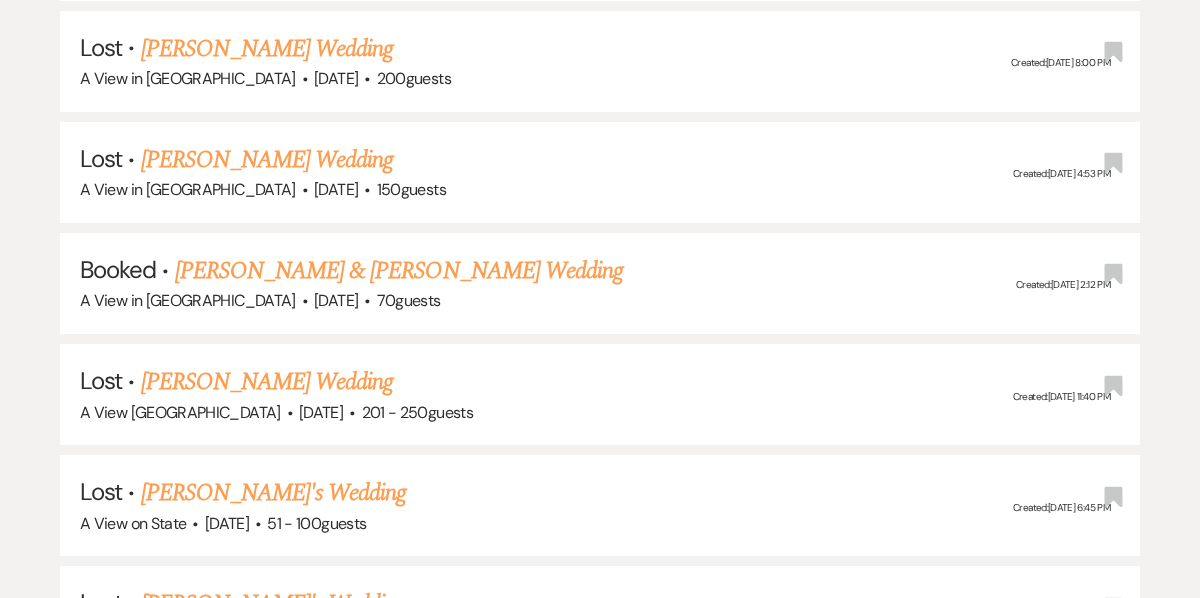 scroll, scrollTop: 8397, scrollLeft: 0, axis: vertical 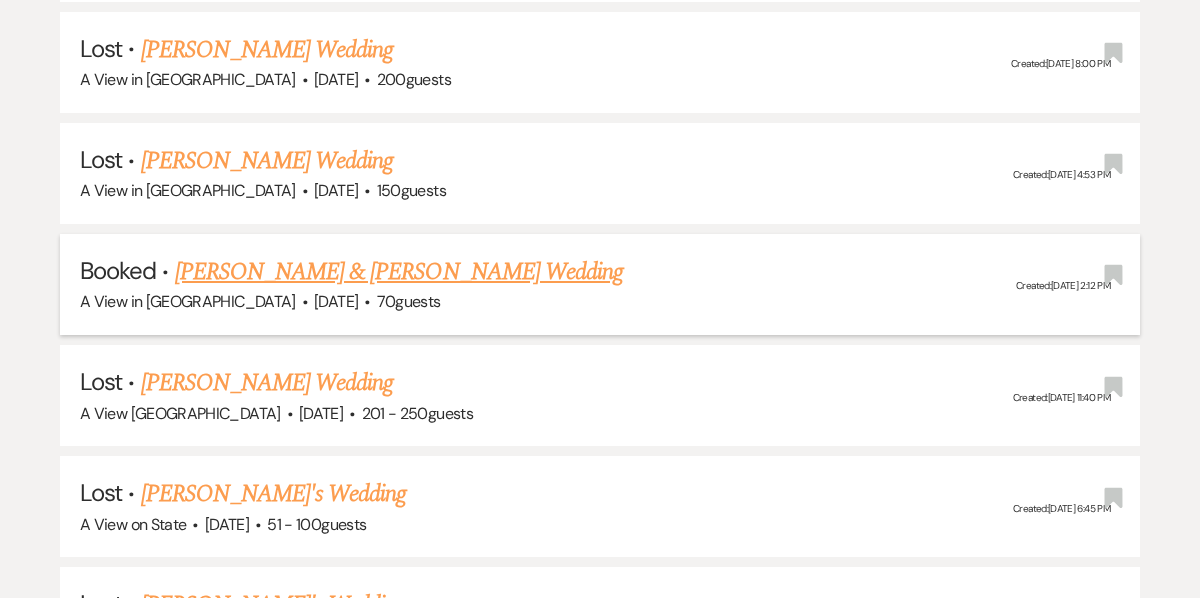 click on "[PERSON_NAME] & [PERSON_NAME] Wedding" at bounding box center (399, 272) 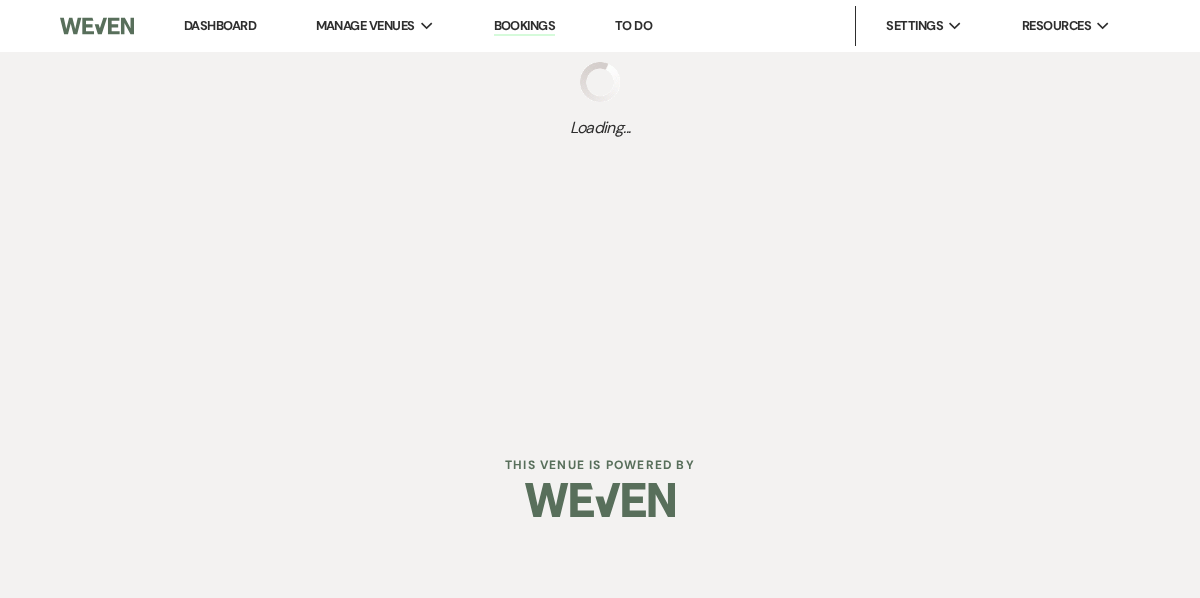 scroll, scrollTop: 0, scrollLeft: 0, axis: both 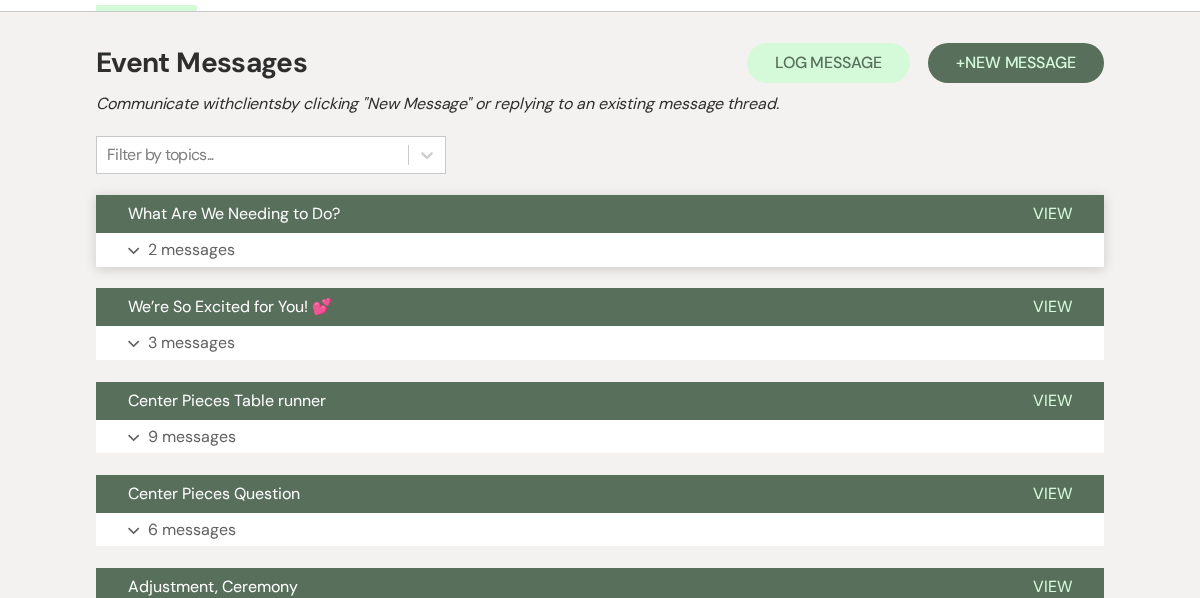 click on "What Are We Needing to Do?" at bounding box center (548, 214) 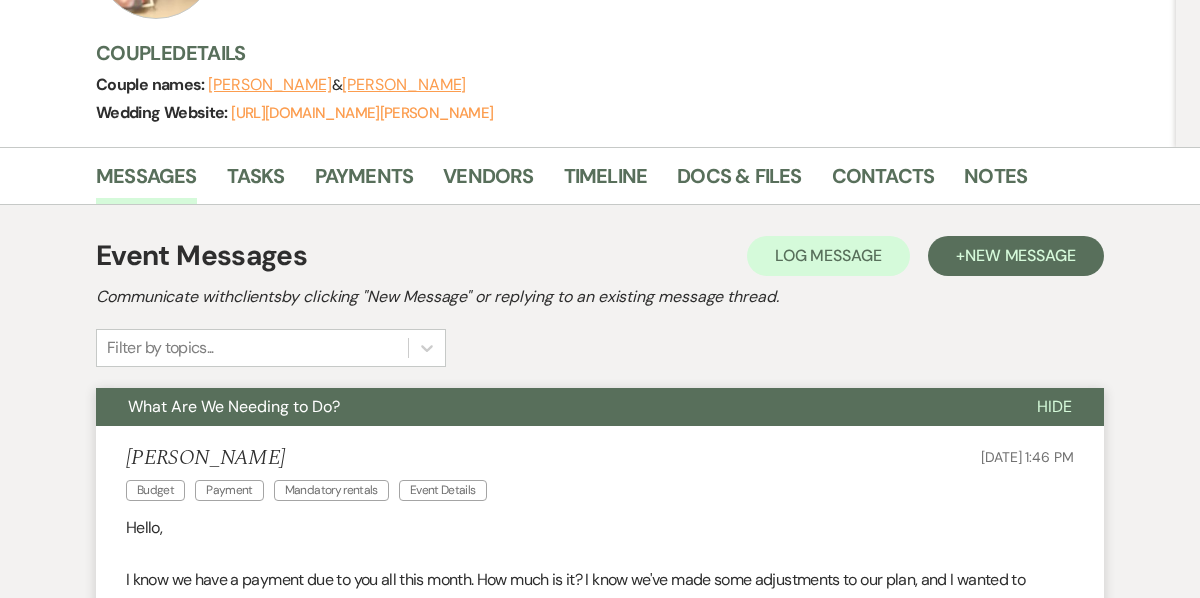 scroll, scrollTop: 247, scrollLeft: 0, axis: vertical 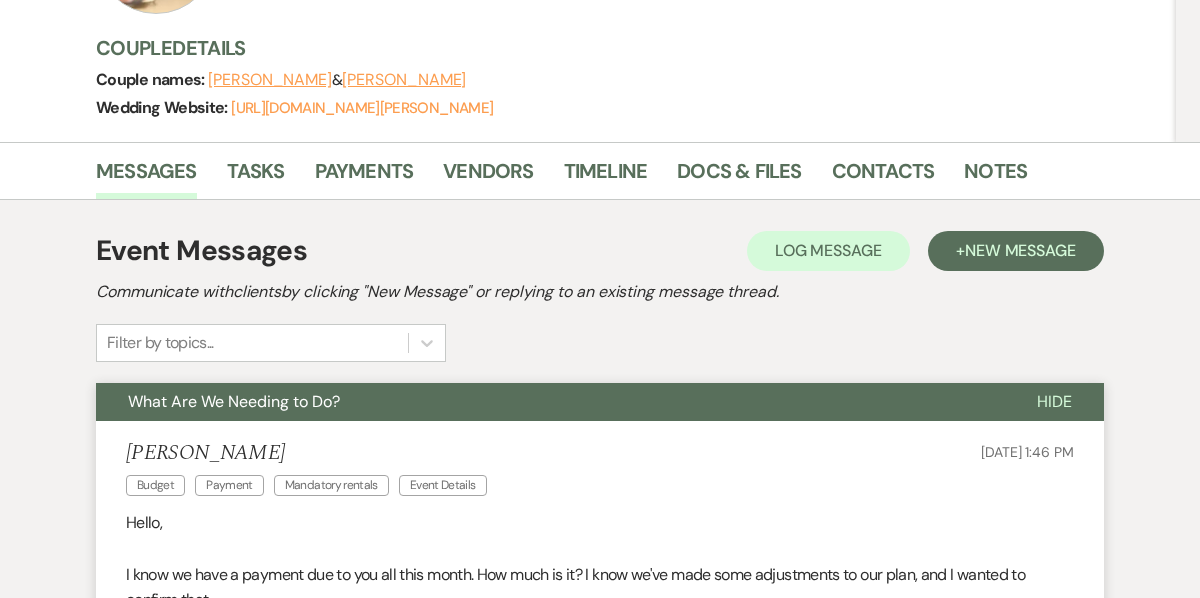 click on "What Are We Needing to Do?" at bounding box center [550, 402] 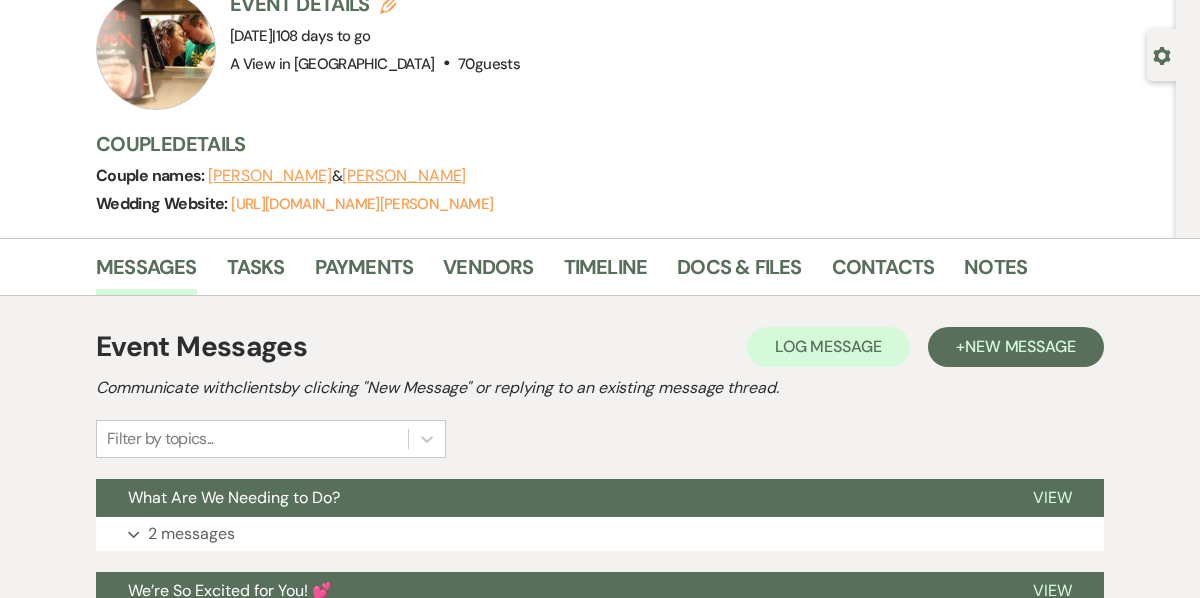 scroll, scrollTop: 0, scrollLeft: 0, axis: both 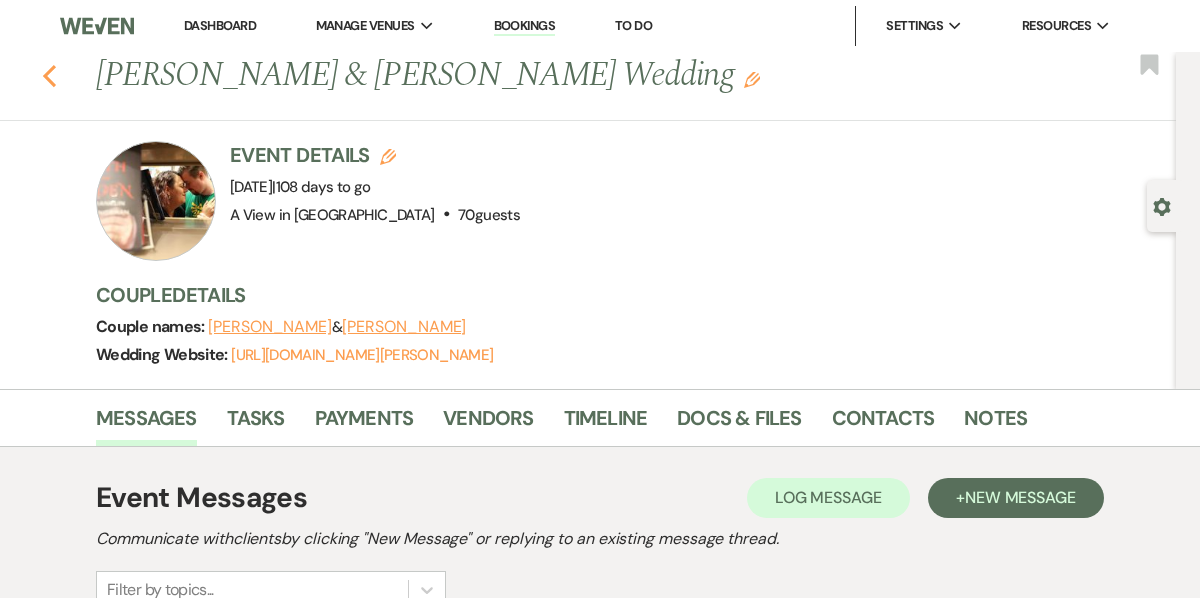 click 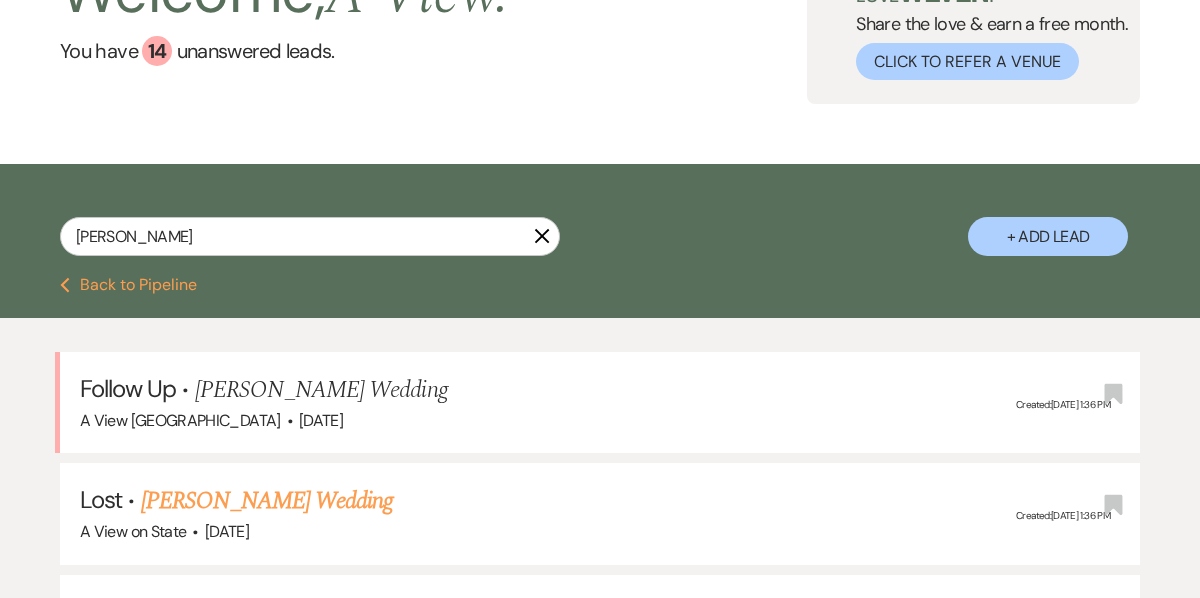 scroll, scrollTop: 0, scrollLeft: 0, axis: both 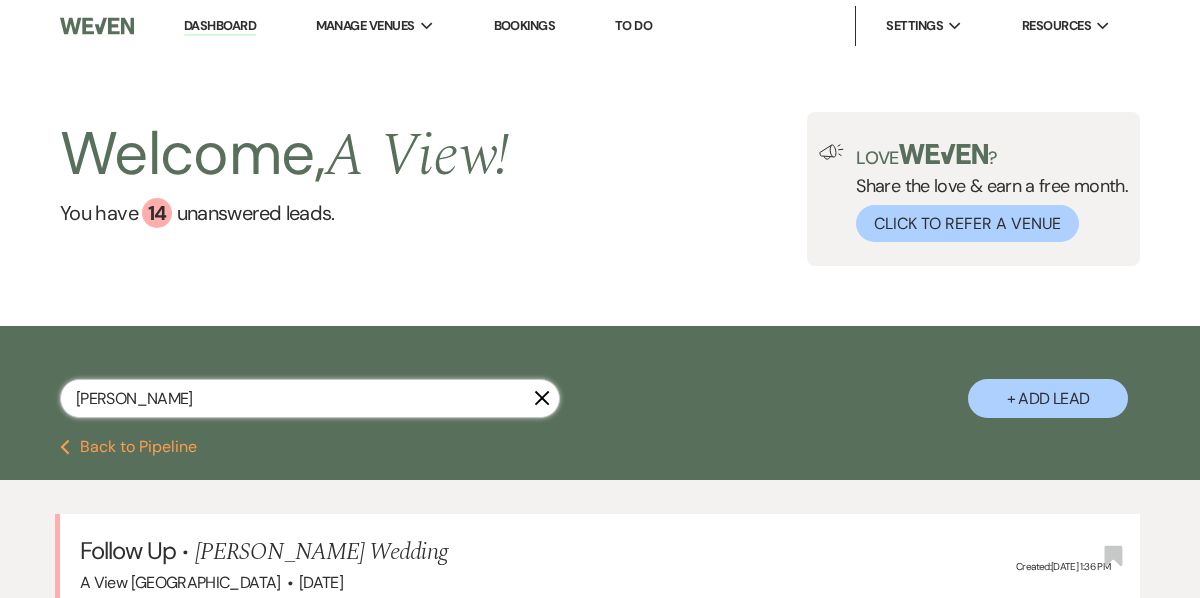 click on "[PERSON_NAME]" at bounding box center (310, 398) 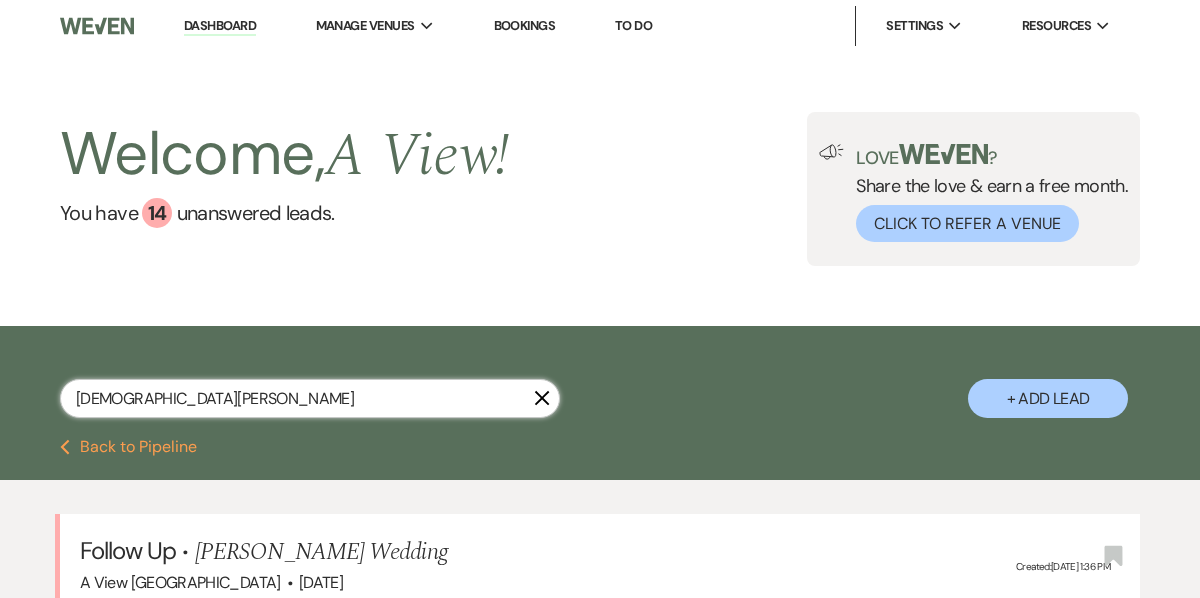 type on "[DEMOGRAPHIC_DATA][PERSON_NAME]" 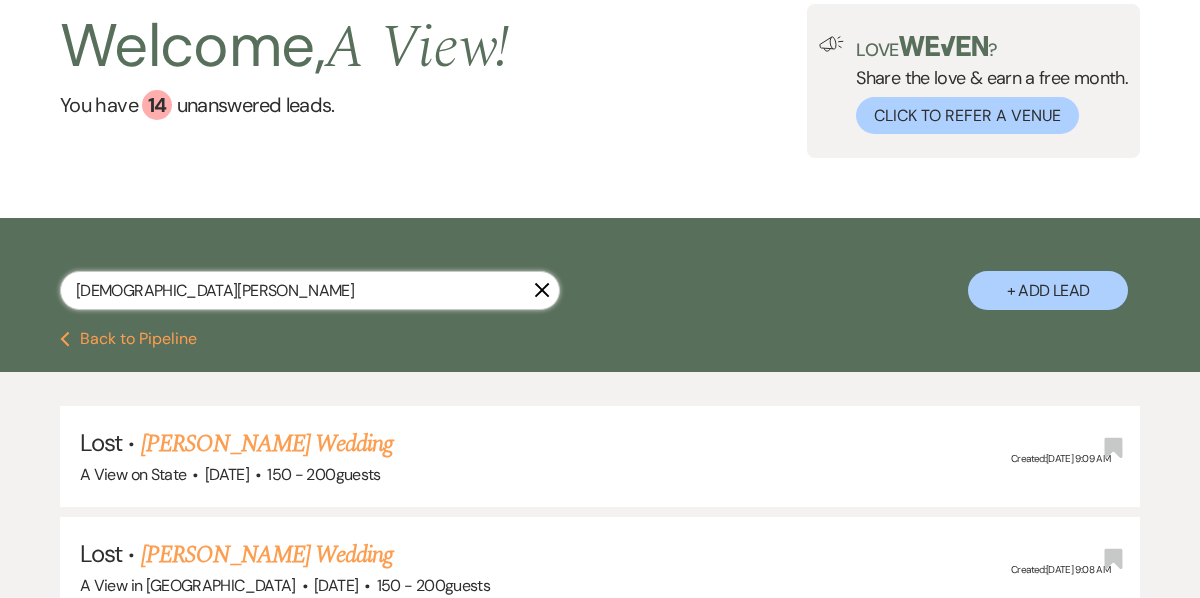 scroll, scrollTop: 0, scrollLeft: 0, axis: both 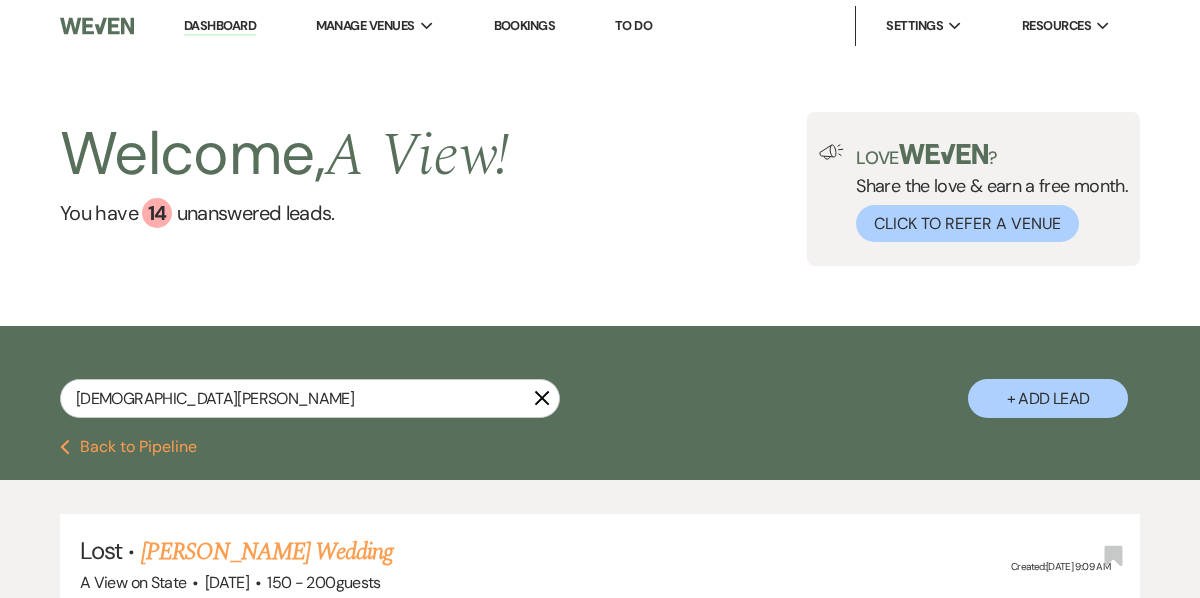 click 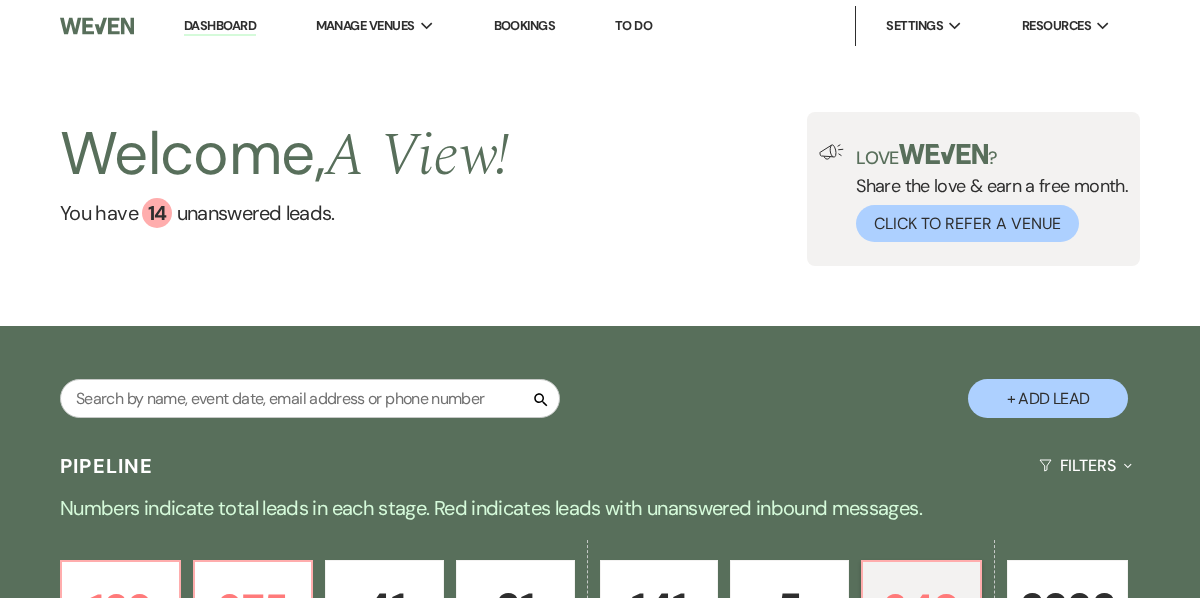 click on "Dashboard" at bounding box center [220, 26] 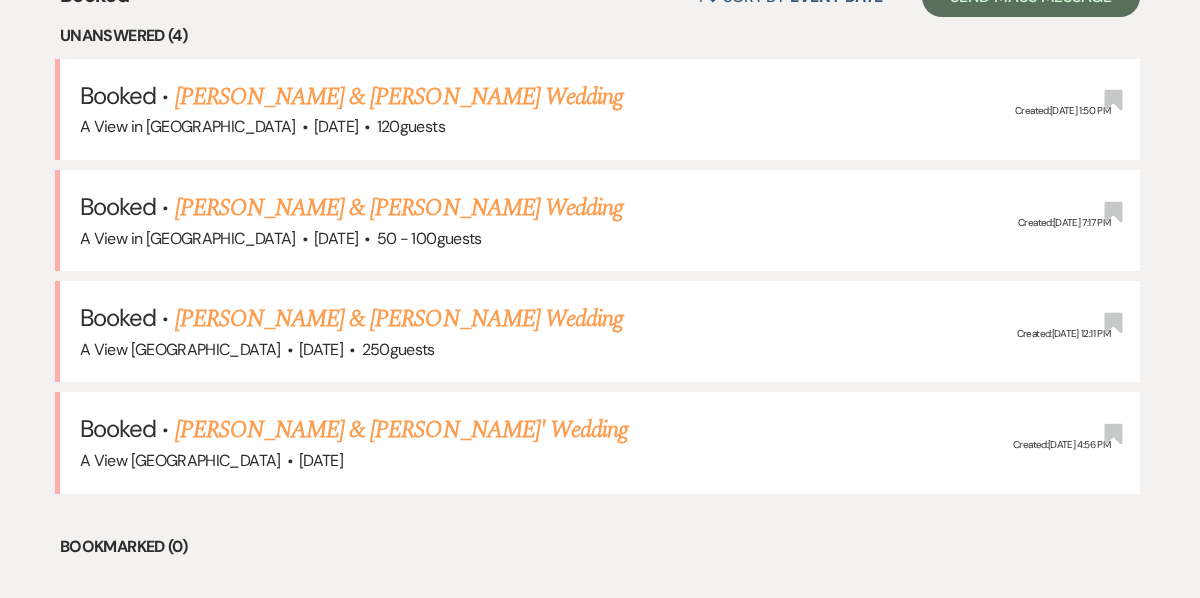 scroll, scrollTop: 817, scrollLeft: 0, axis: vertical 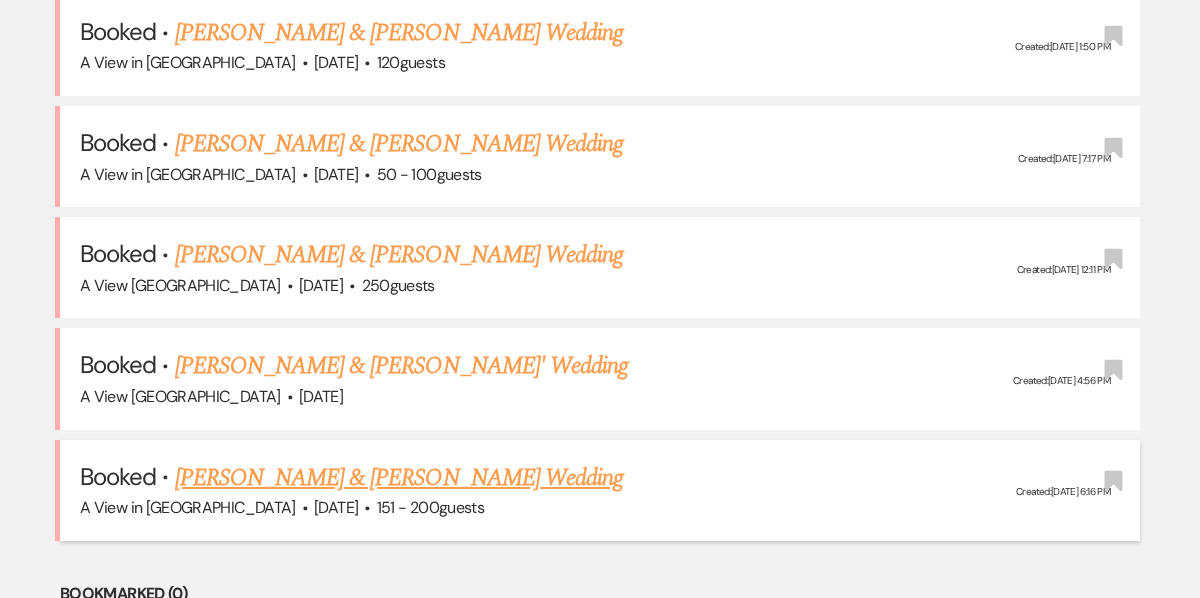 click on "[PERSON_NAME] & [PERSON_NAME] Wedding" at bounding box center [399, 478] 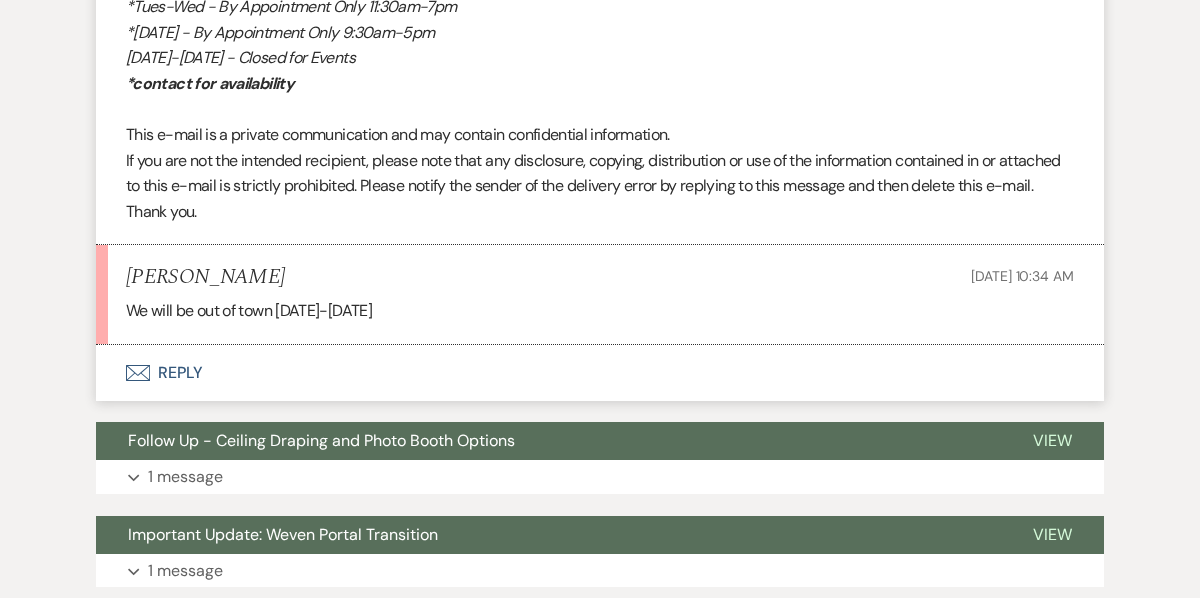 scroll, scrollTop: 4804, scrollLeft: 0, axis: vertical 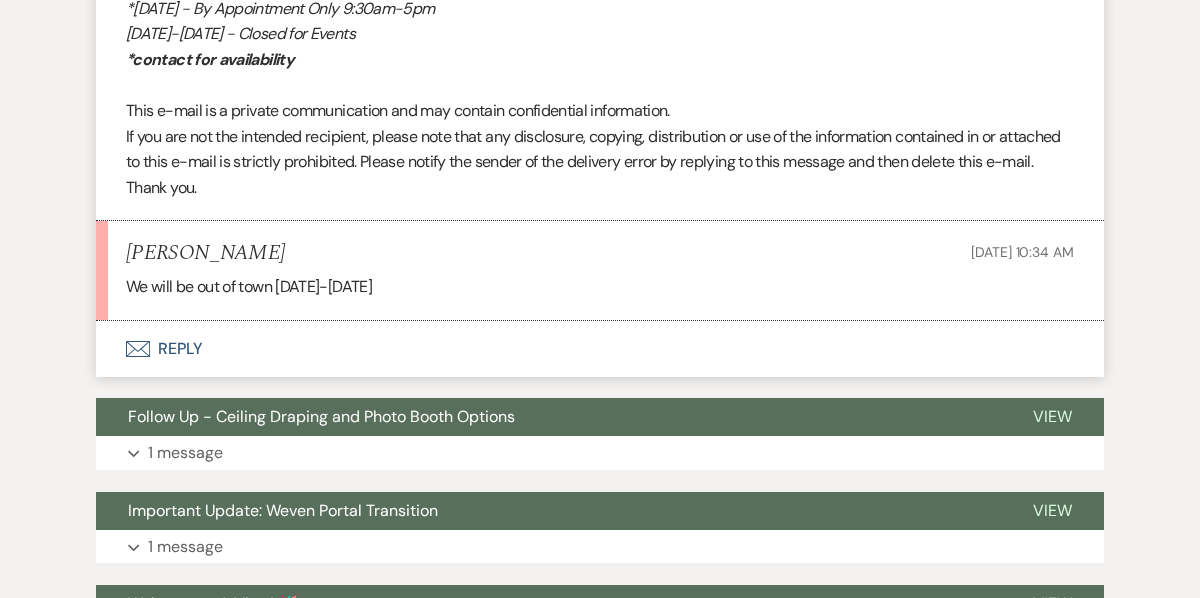 click on "Envelope Reply" at bounding box center (600, 349) 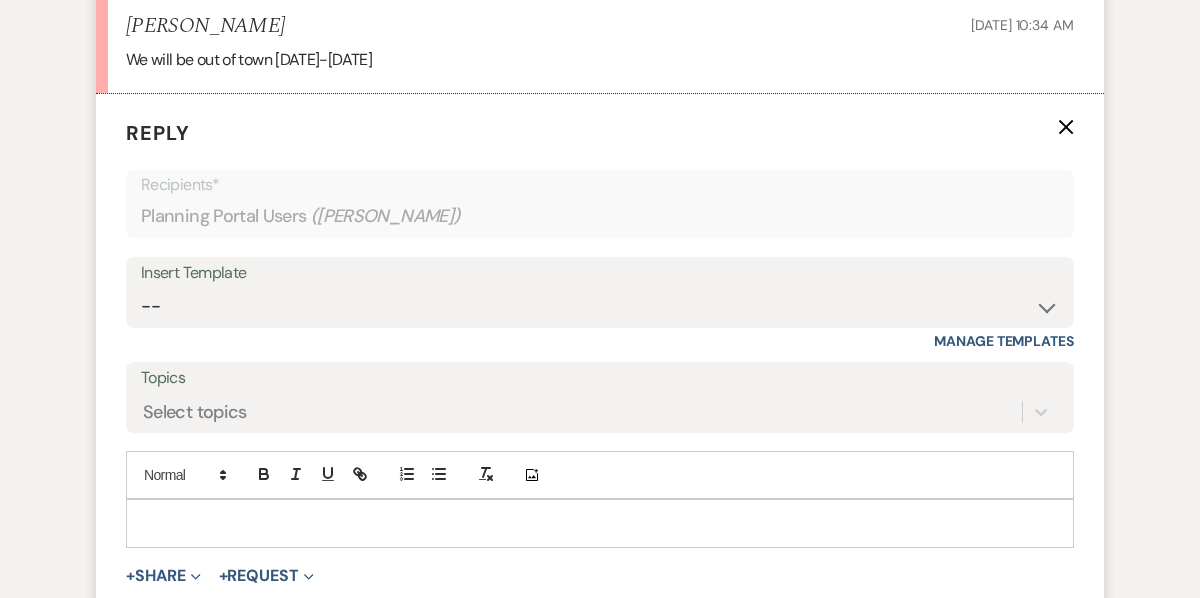 scroll, scrollTop: 5032, scrollLeft: 0, axis: vertical 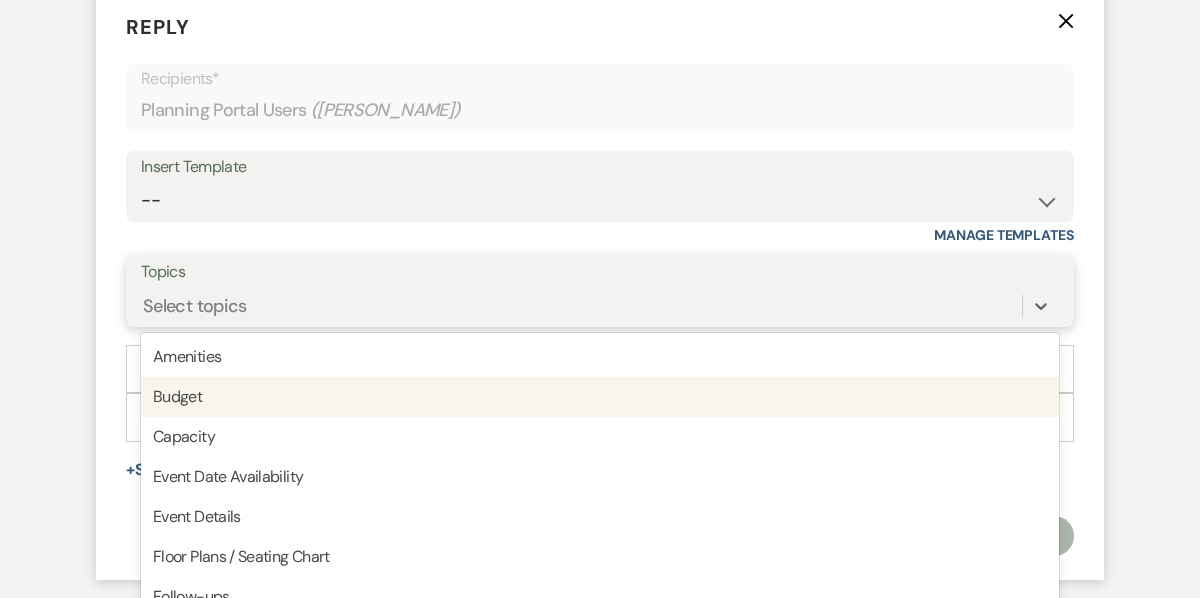 click on "option Budget focused, 2 of 20. 20 results available. Use Up and Down to choose options, press Enter to select the currently focused option, press Escape to exit the menu, press Tab to select the option and exit the menu. Select topics Amenities Budget Capacity Event Date Availability Event Details Floor Plans / Seating Chart Follow-ups Guest Count Home rental Insurance Local accommodations Mandatory rentals Menu Payment Policies Price Rental Agreement Touring Vendors Other" at bounding box center [600, 306] 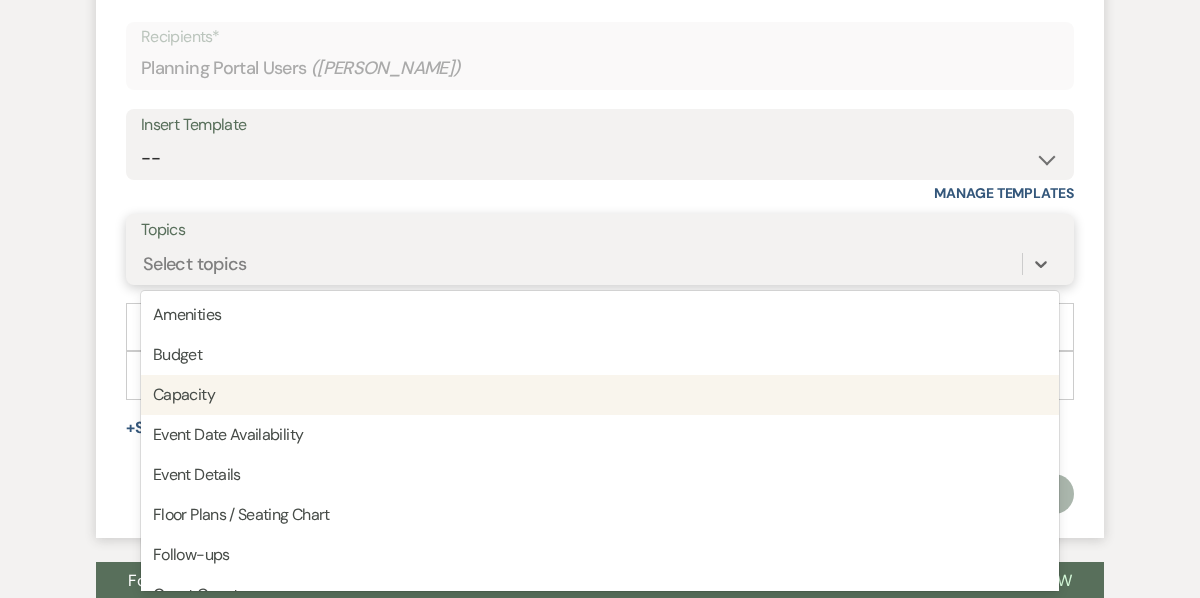 scroll, scrollTop: 5180, scrollLeft: 0, axis: vertical 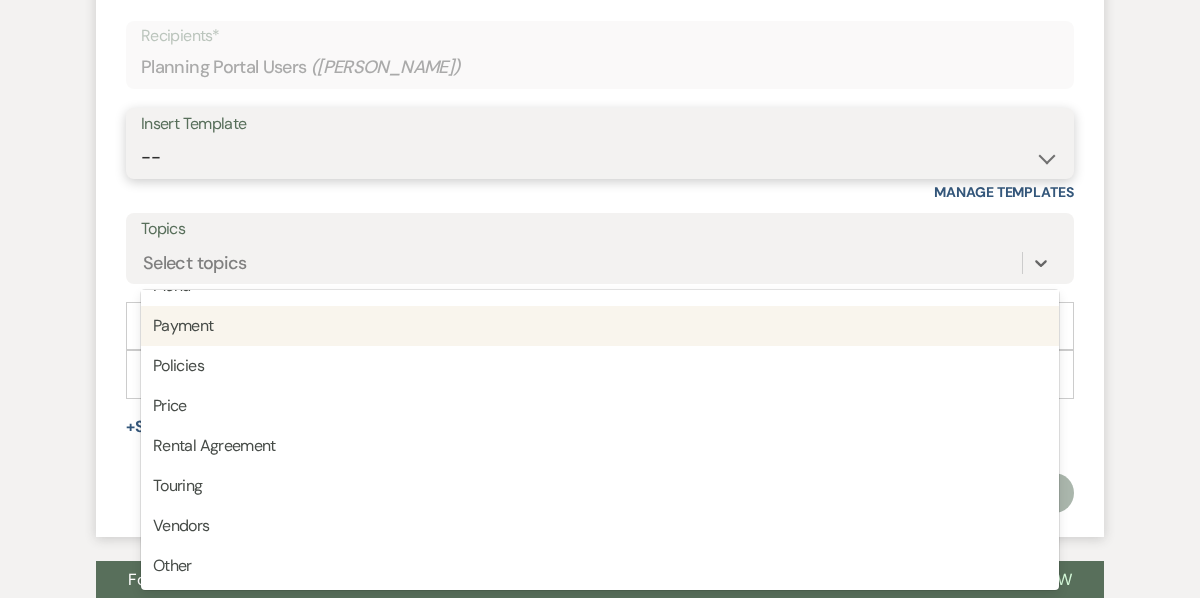 click on "-- Tour Confirmation Contract (Pre-Booked Leads) Out of office Inquiry Email All 3 Venues Inquiry Welcome Email Initial Inquiry Follow Up Say YES to the Venue!  Britney Tour Follow Up - A Special Note from A View  Lindsay Signature Pharna Signature Pharna  Brochure Download Follow Up A View on State - Drop Box 12 Month Payment & Optional Meeting - Delaney 8 Month Meeting - Delaney 12 M Payment - PC 8 M Meeting - PC 3 M - PC Final - PC Post Final  - PC Delaney Payments - DB Del & PC  Brit Signature LL Signature Lead Follow Up 2nd Lead Follow Up Kristen" at bounding box center [600, 157] 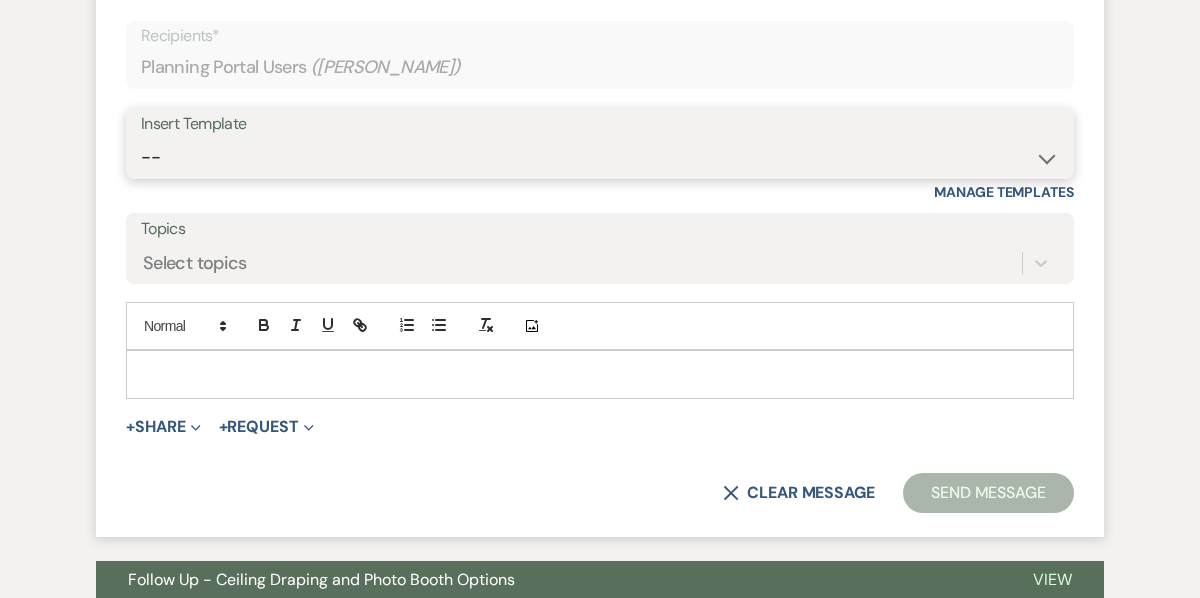 select on "5974" 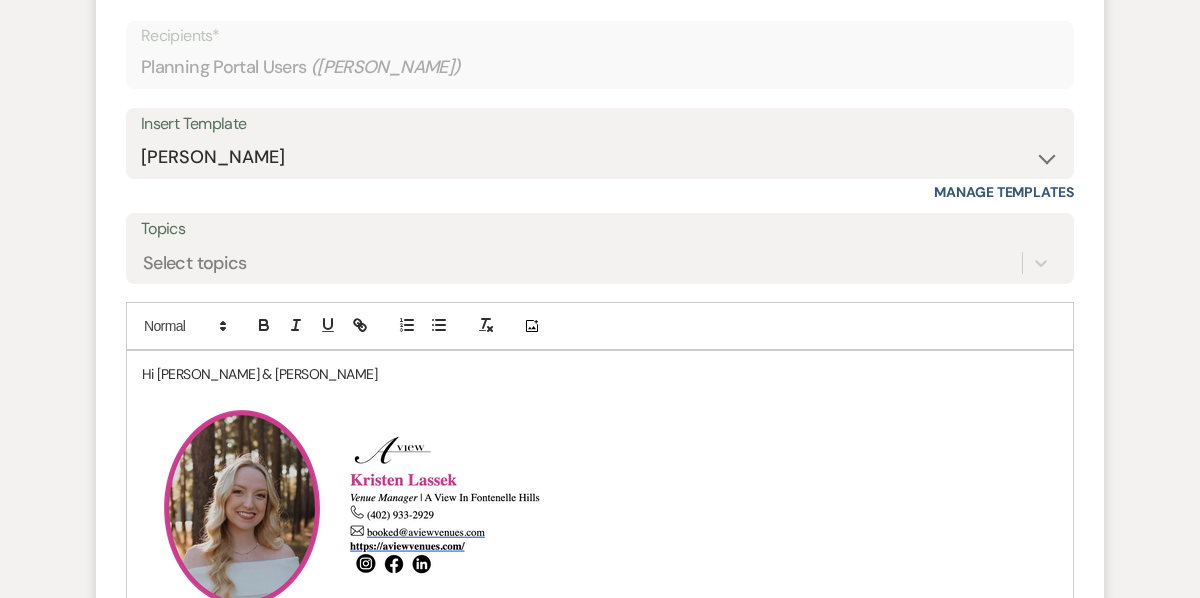 click on "Hi Zoey & Daniel" at bounding box center (600, 374) 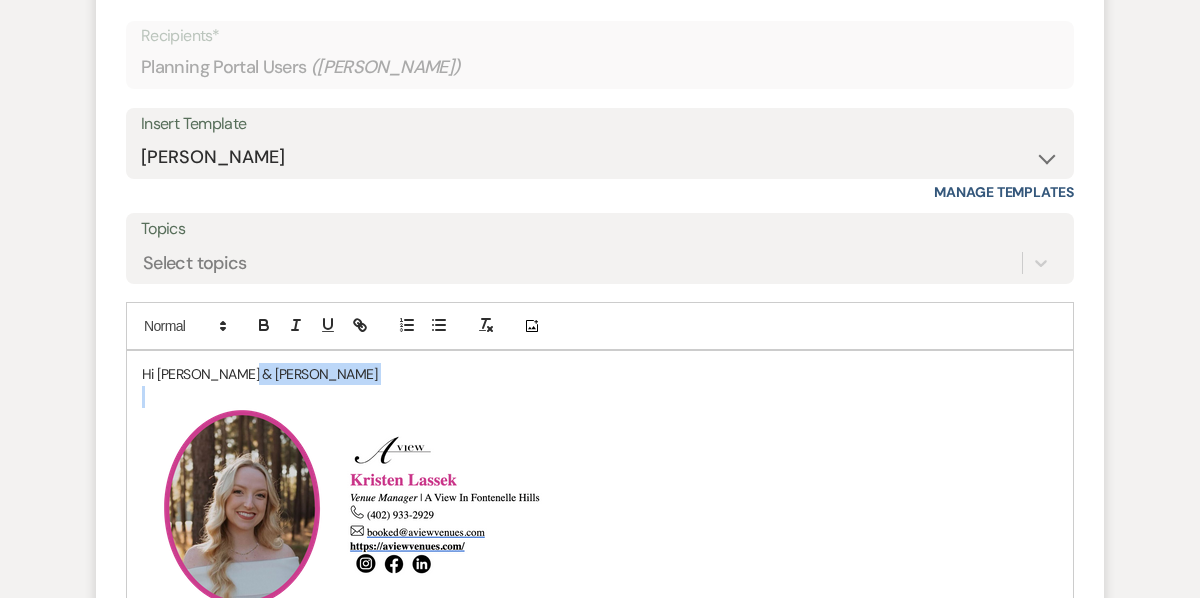 click on "Hi Zoey & Daniel" at bounding box center [600, 374] 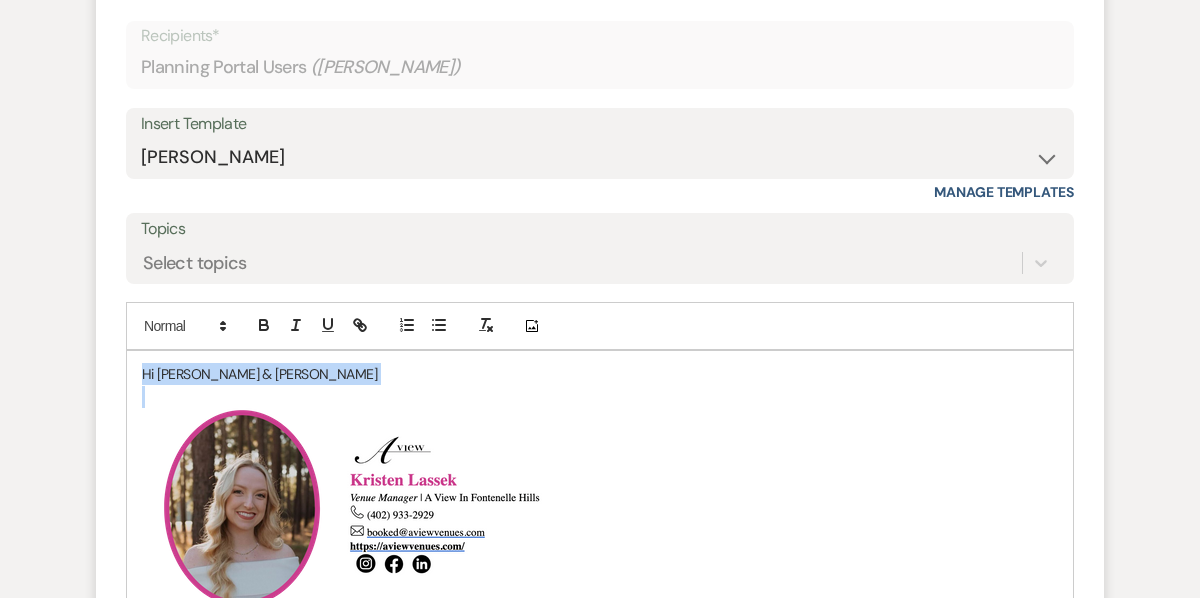 click on "Hi Zoey & Daniel" at bounding box center (600, 374) 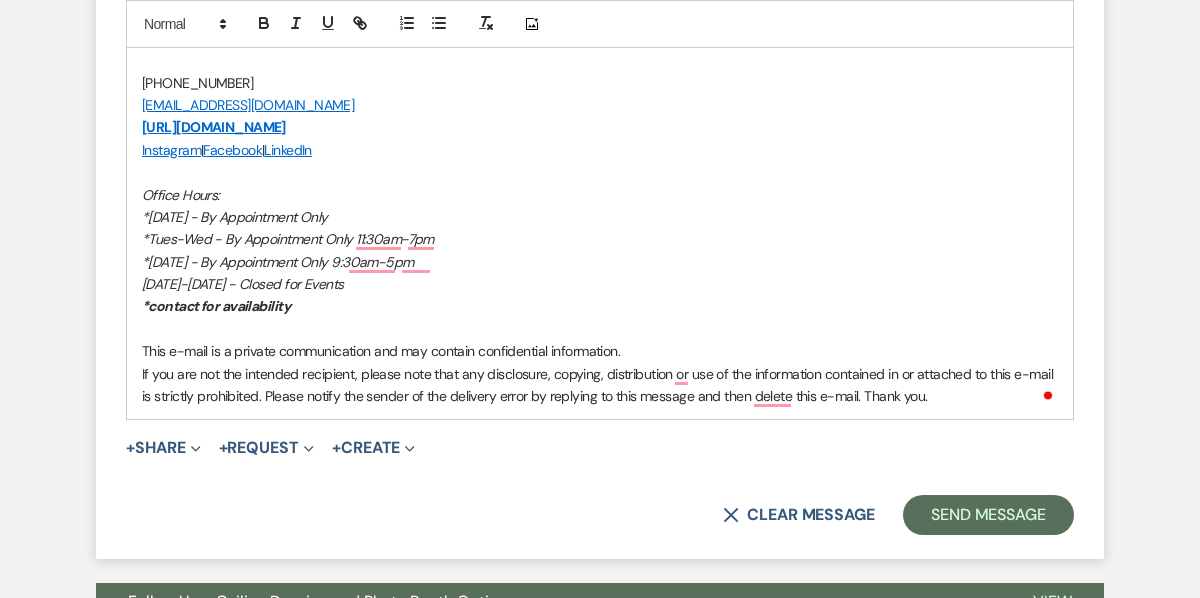 scroll, scrollTop: 5807, scrollLeft: 0, axis: vertical 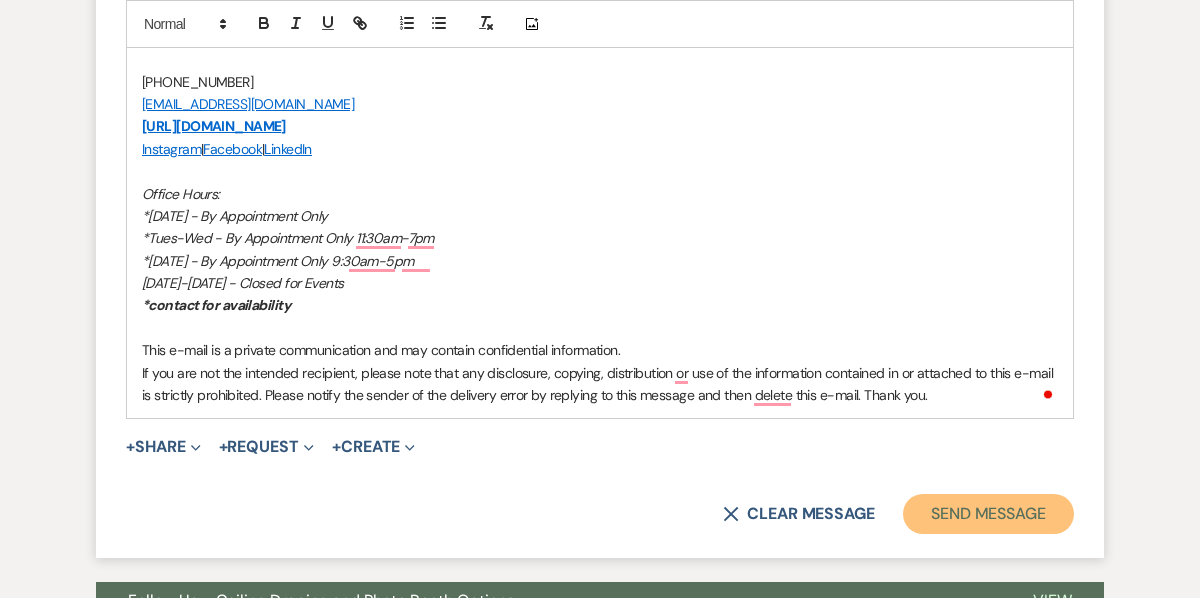 click on "Send Message" at bounding box center (988, 514) 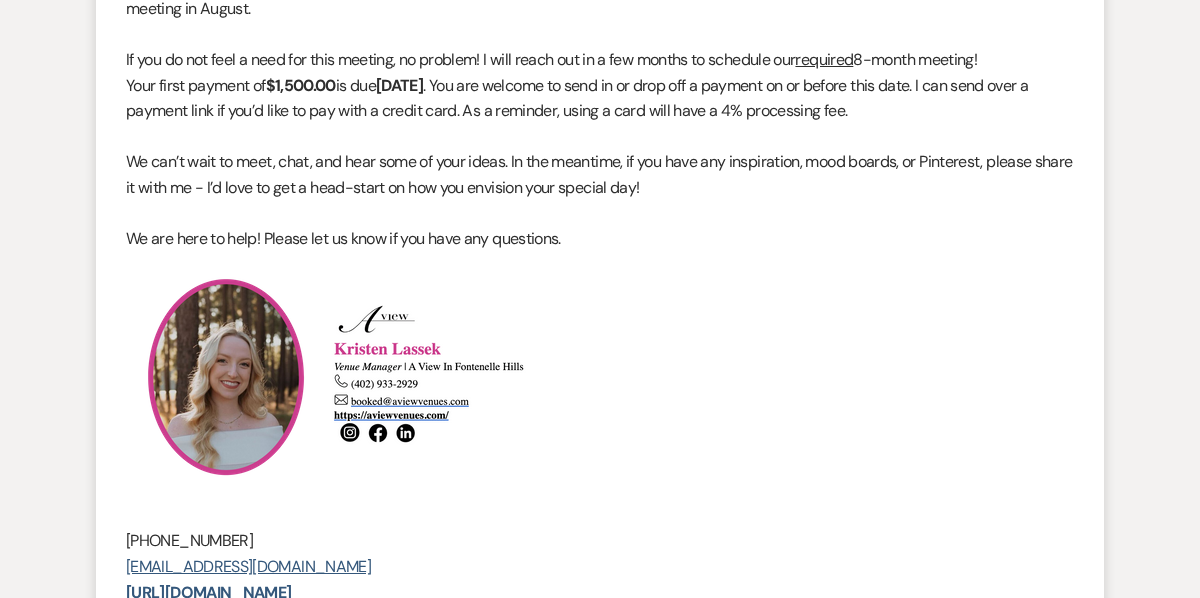 scroll, scrollTop: 0, scrollLeft: 0, axis: both 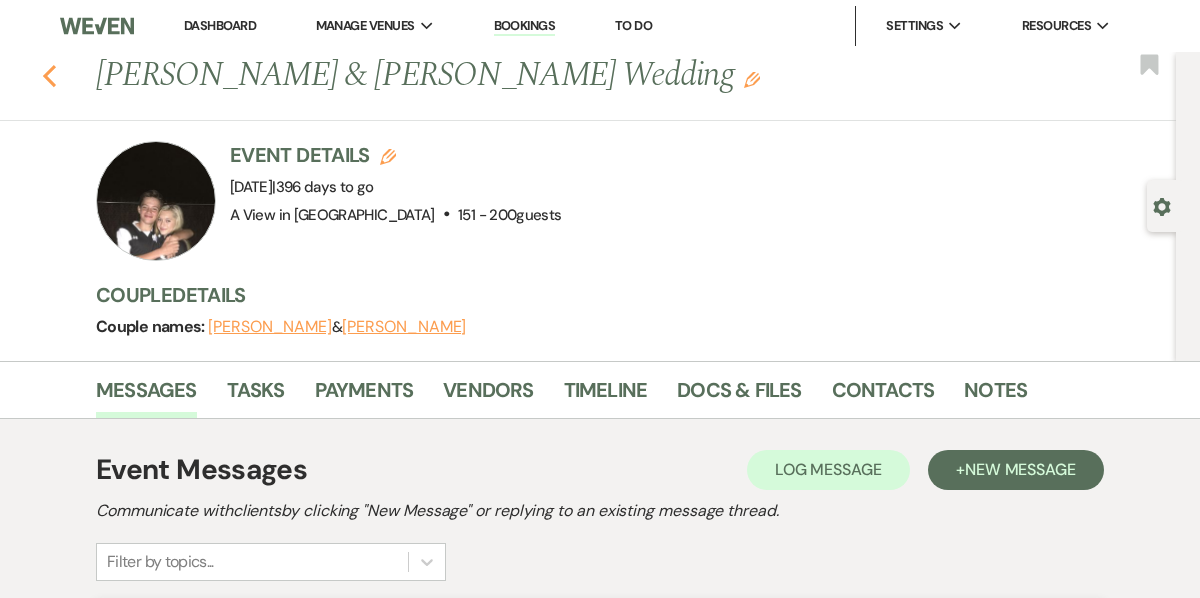 click on "Previous" 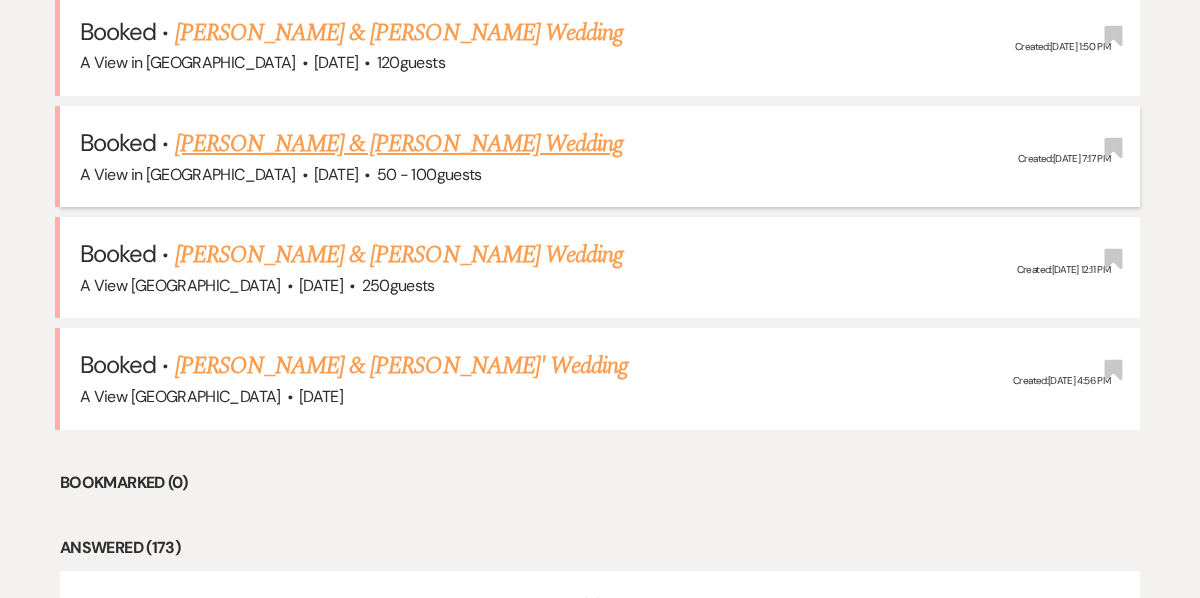 scroll, scrollTop: 0, scrollLeft: 0, axis: both 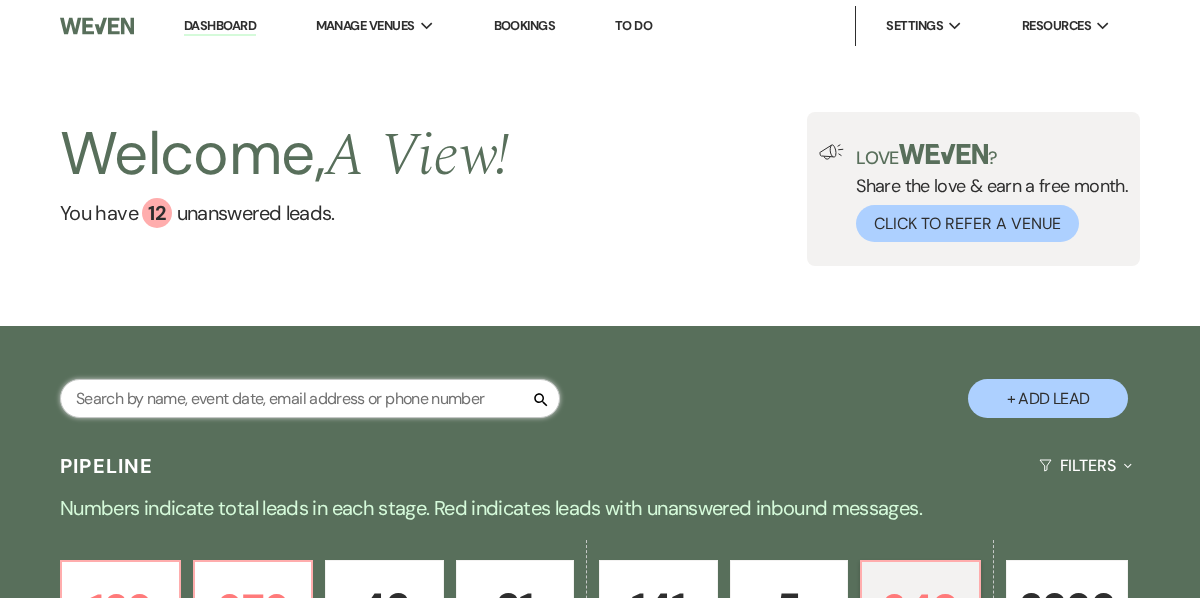 click at bounding box center (310, 398) 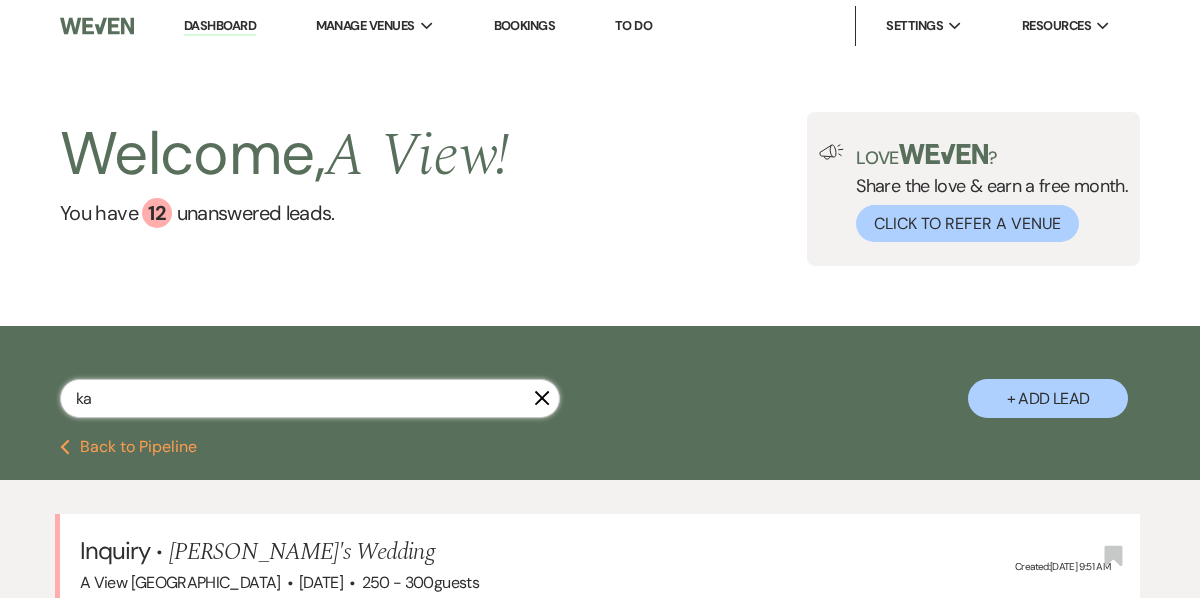 type on "k" 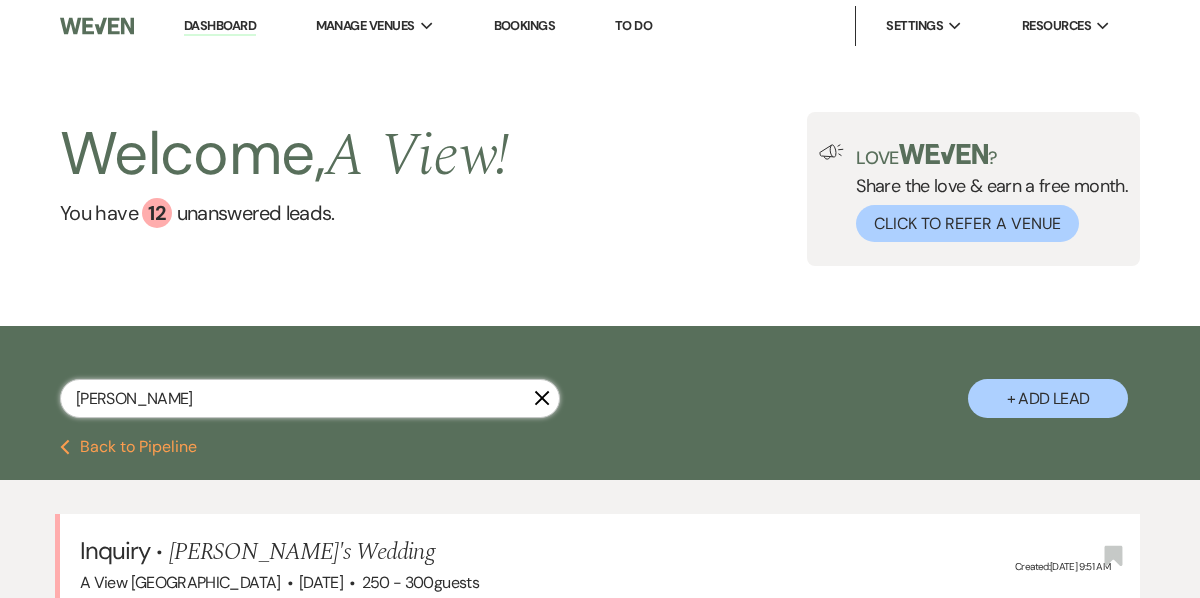 type on "holmes" 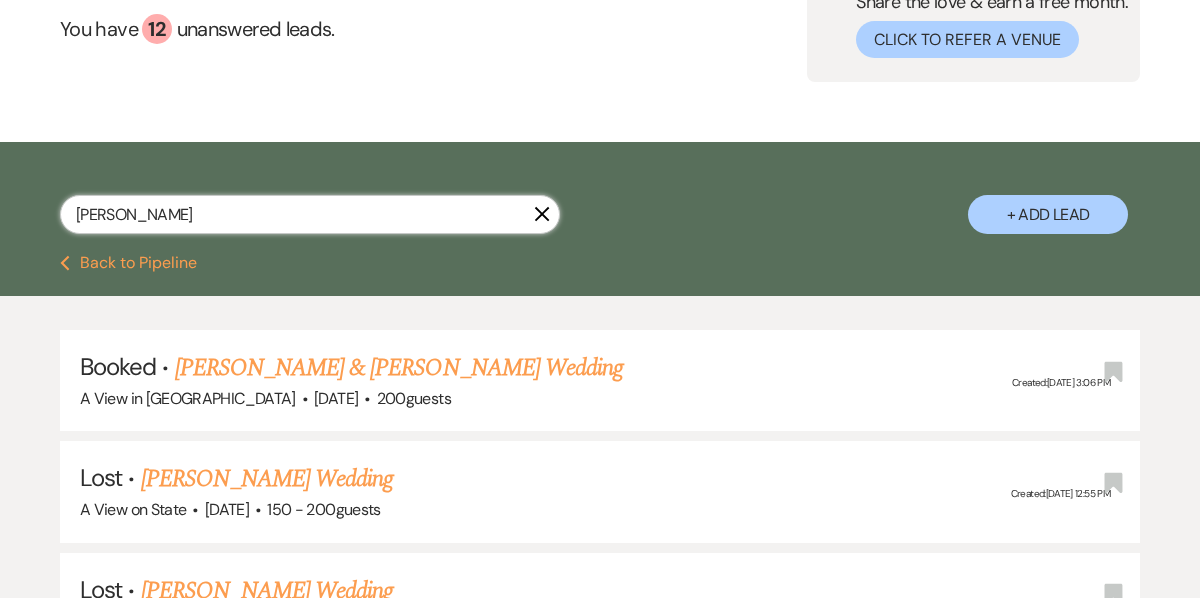 scroll, scrollTop: 222, scrollLeft: 0, axis: vertical 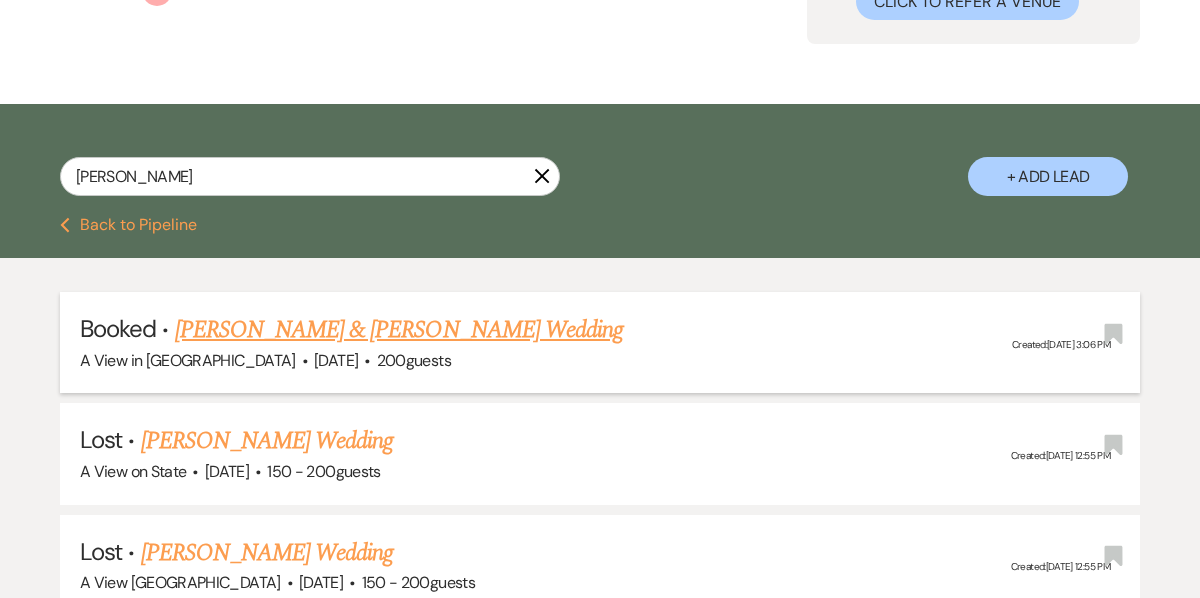 click on "[PERSON_NAME] & [PERSON_NAME] Wedding" at bounding box center [399, 330] 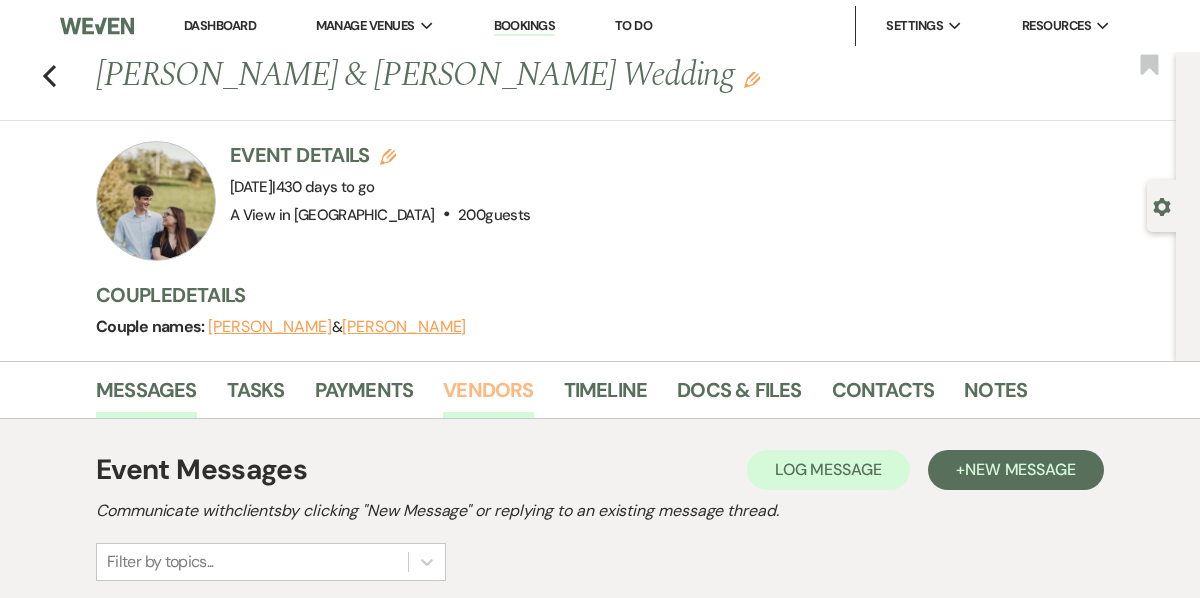 click on "Vendors" at bounding box center [488, 396] 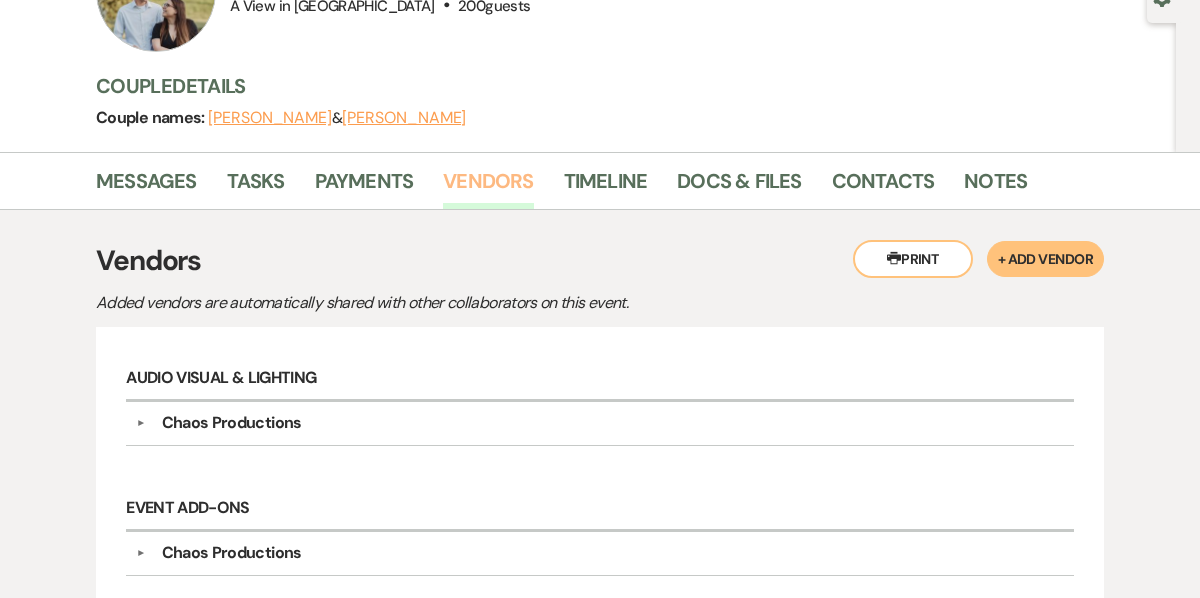 scroll, scrollTop: 201, scrollLeft: 0, axis: vertical 